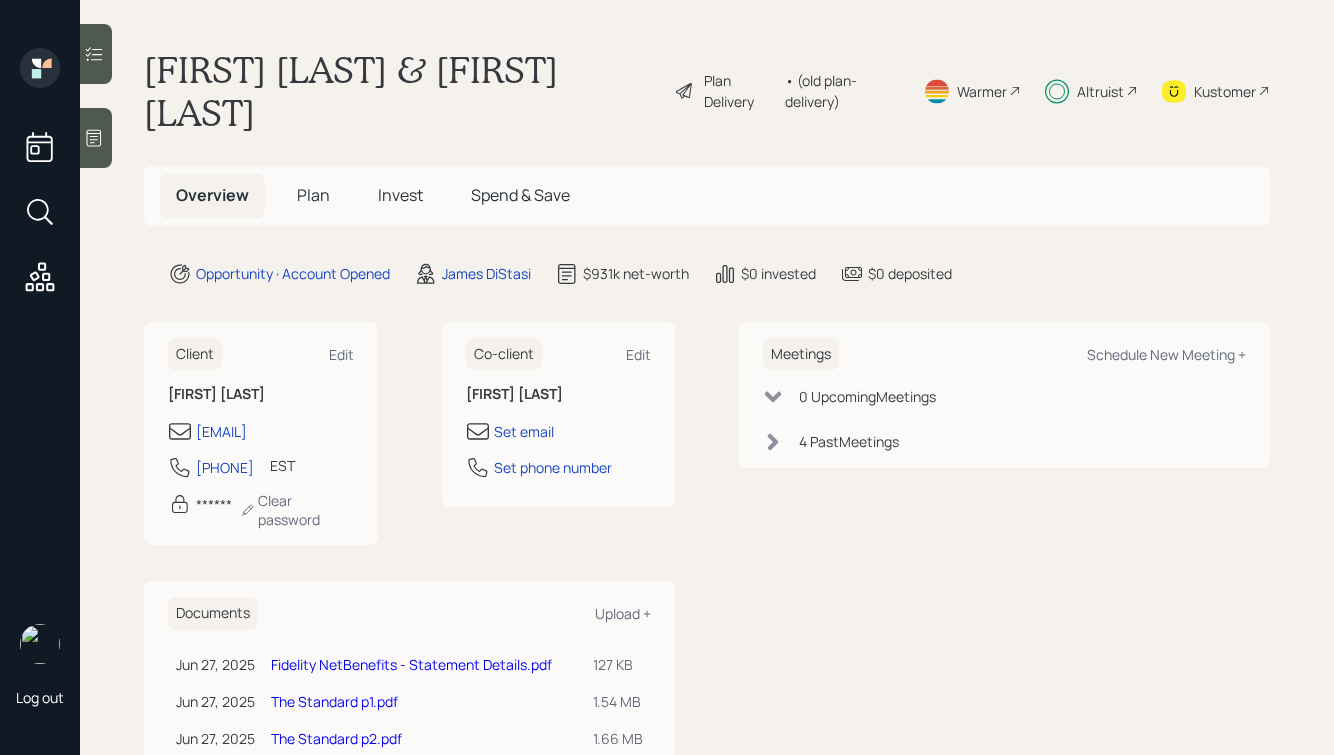 scroll, scrollTop: 0, scrollLeft: 0, axis: both 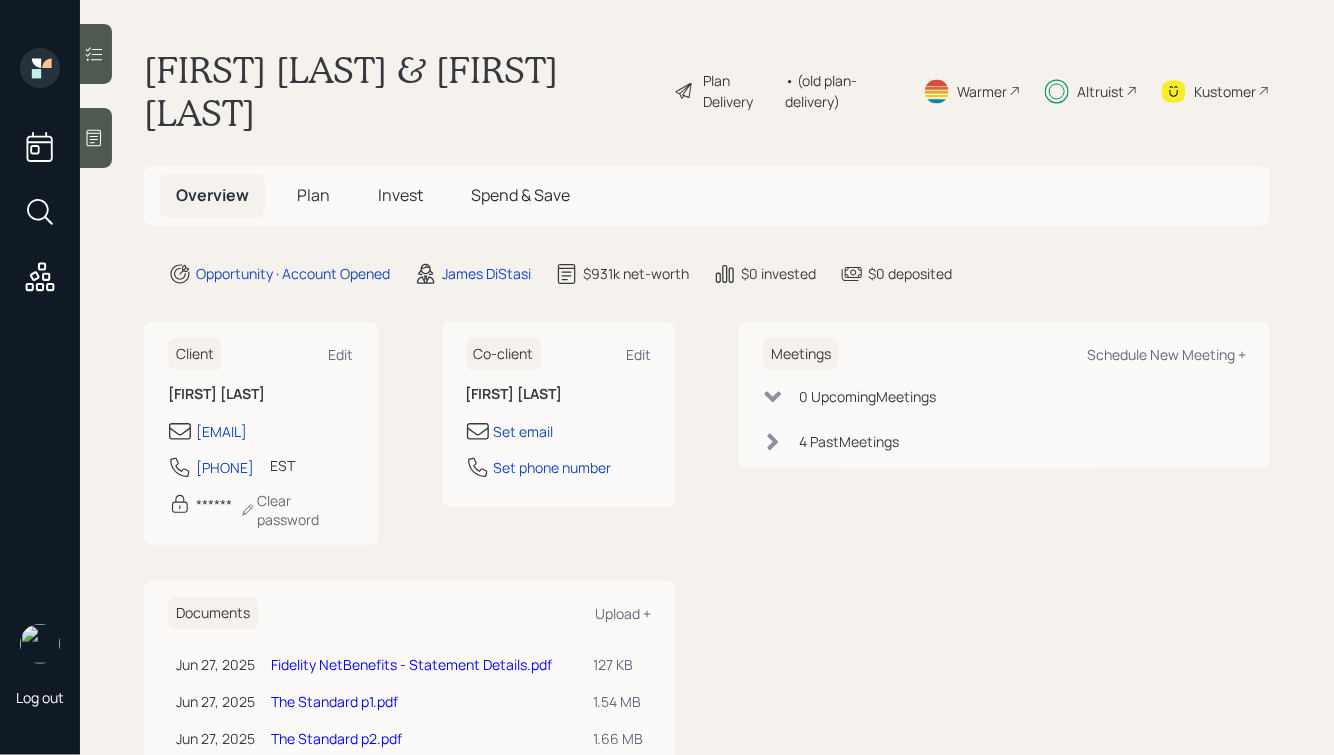 click on "[FIRST] [LAST] & [FIRST] [LAST]" at bounding box center [401, 91] 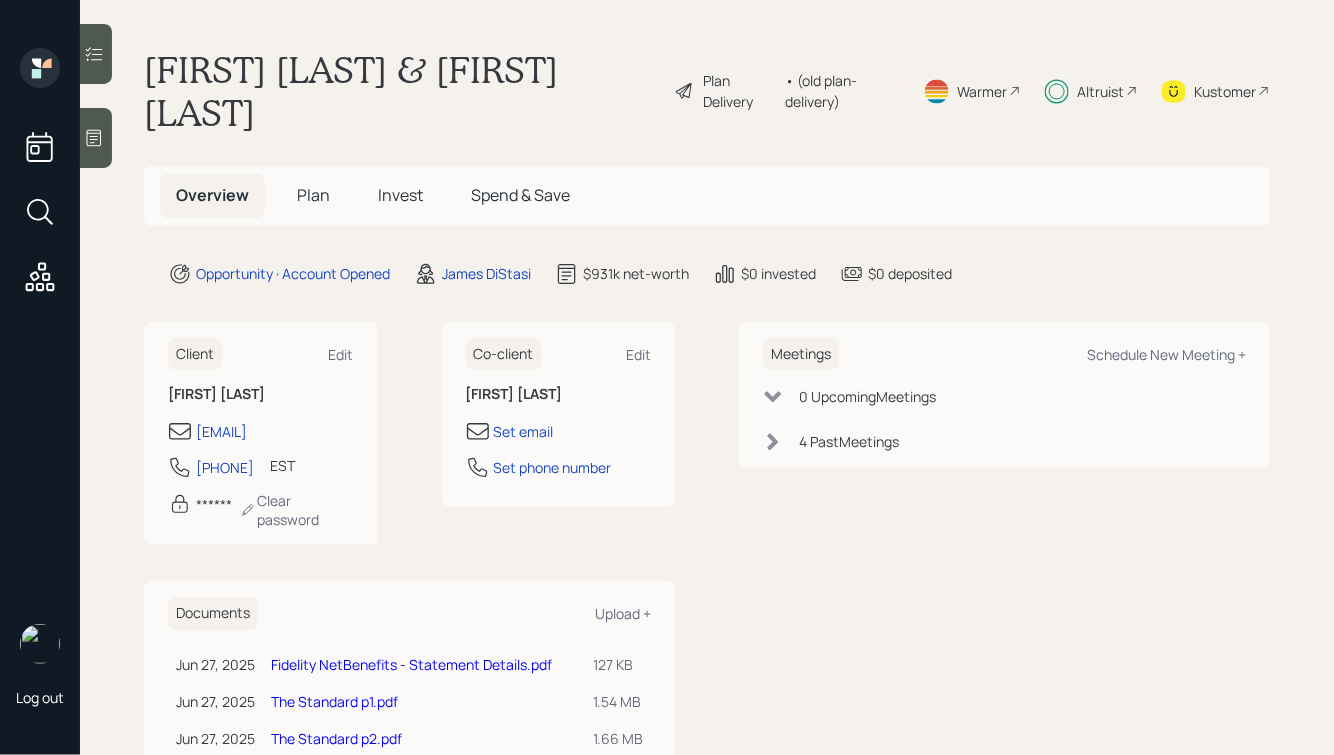 click on "Altruist" at bounding box center (1100, 91) 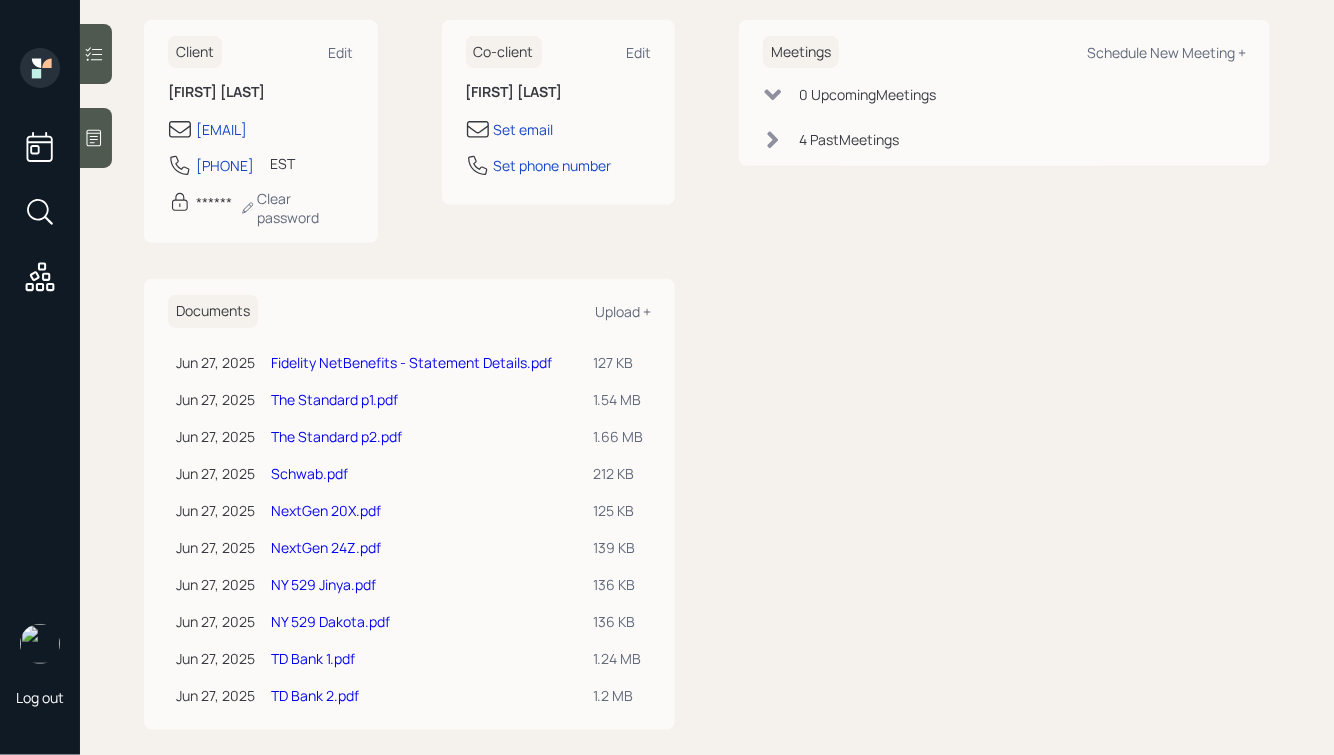 scroll, scrollTop: 324, scrollLeft: 0, axis: vertical 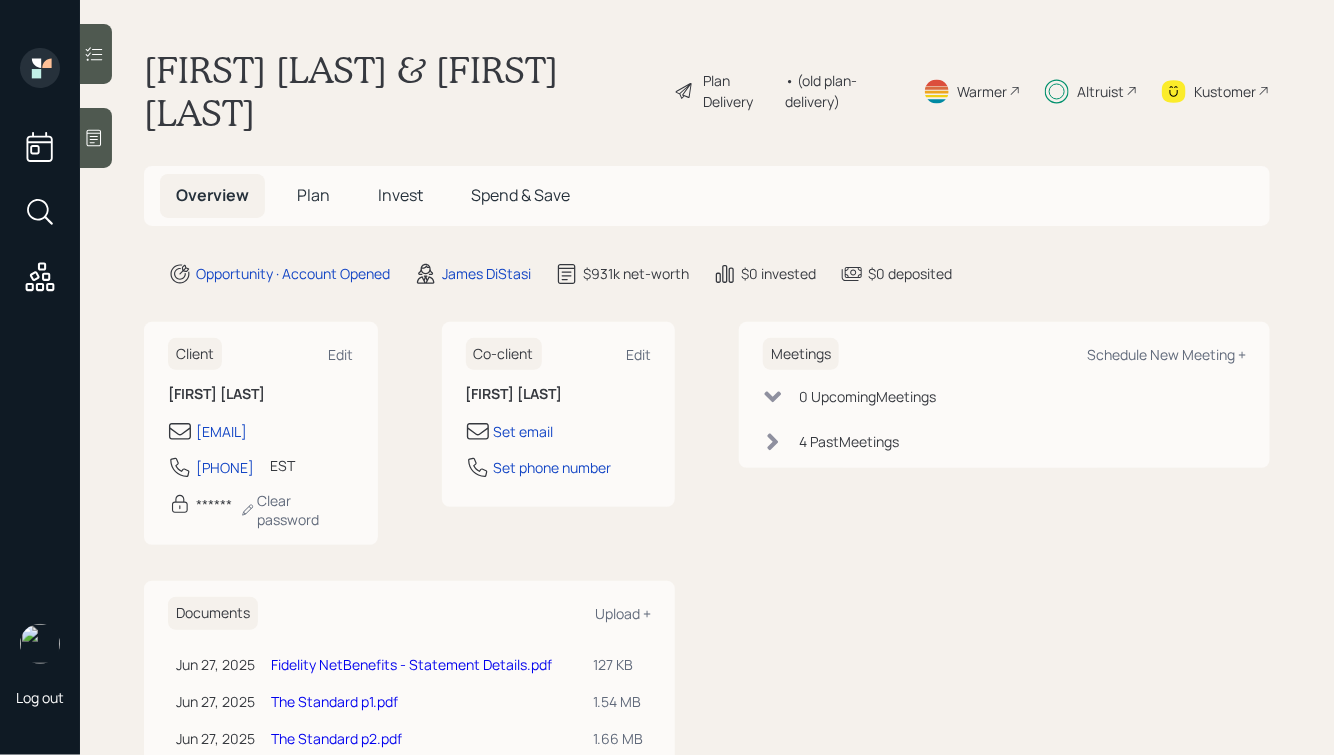 drag, startPoint x: 289, startPoint y: 467, endPoint x: 179, endPoint y: 470, distance: 110.0409 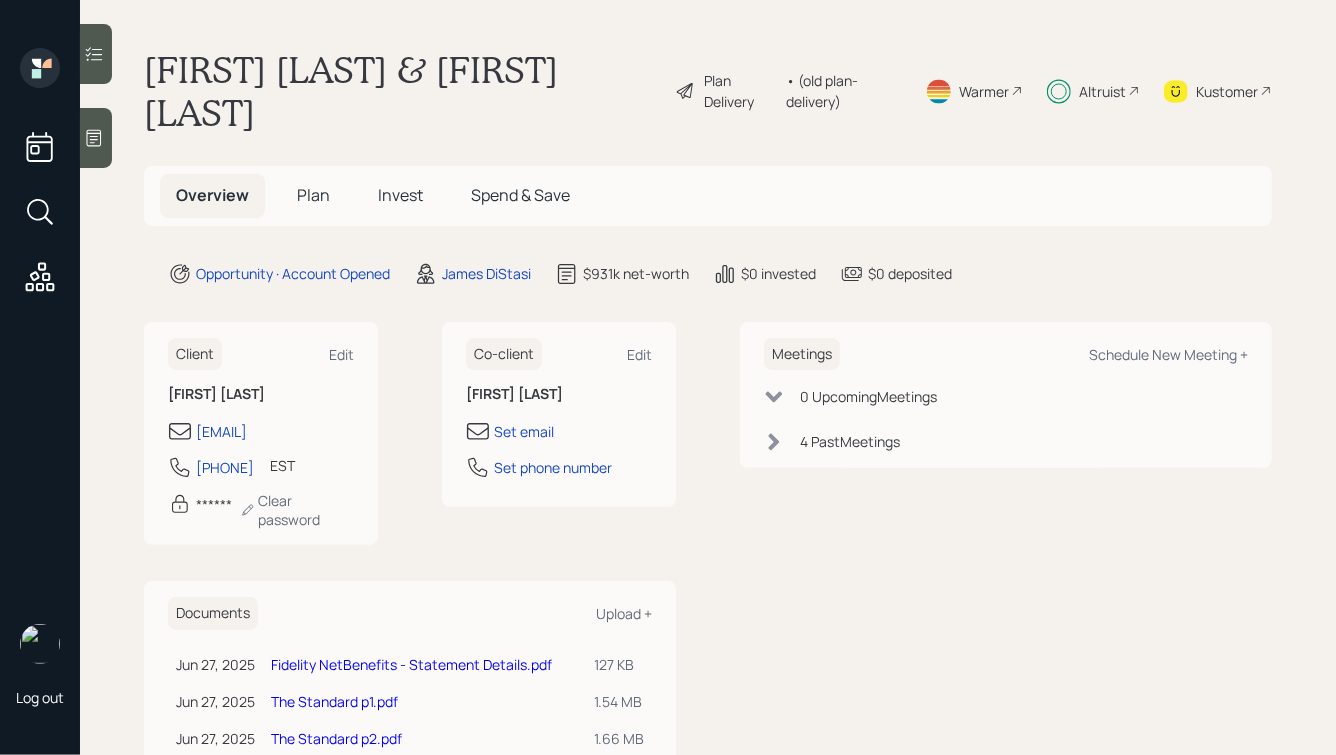 click on "Plan" at bounding box center (313, 195) 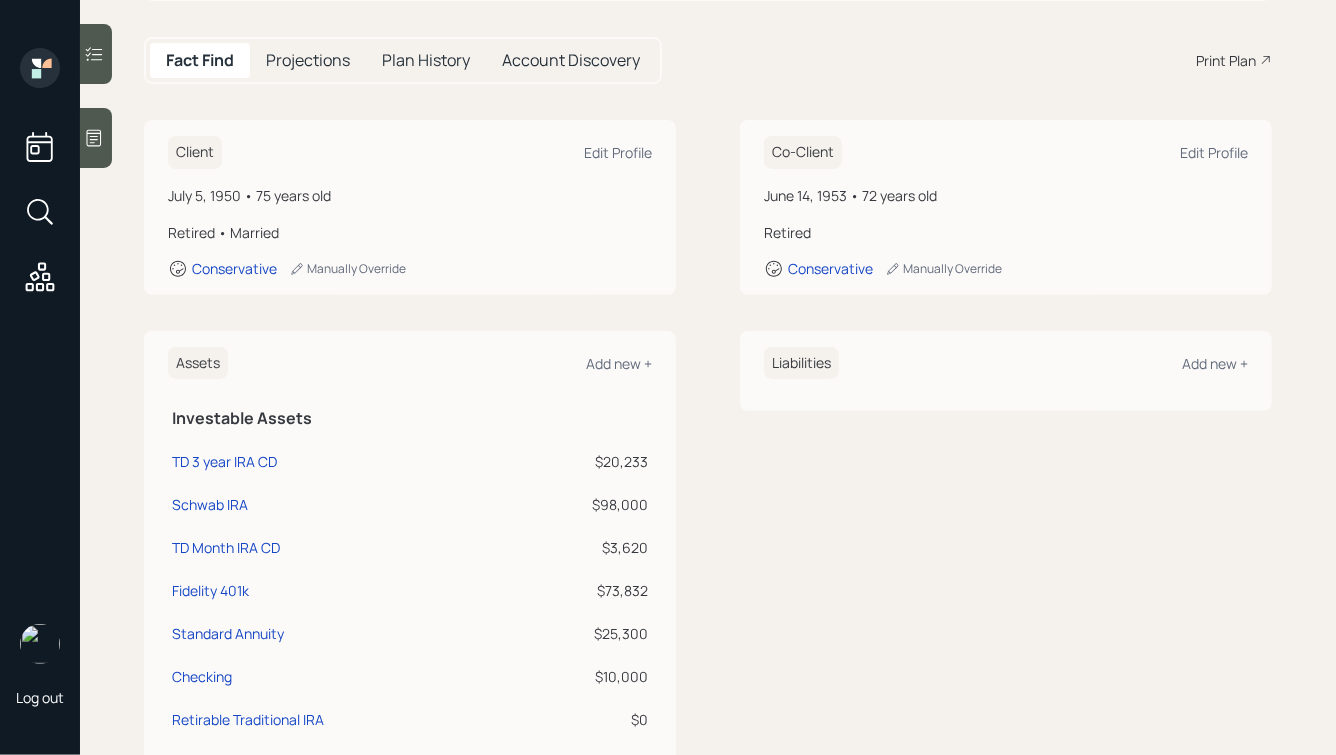 scroll, scrollTop: 224, scrollLeft: 0, axis: vertical 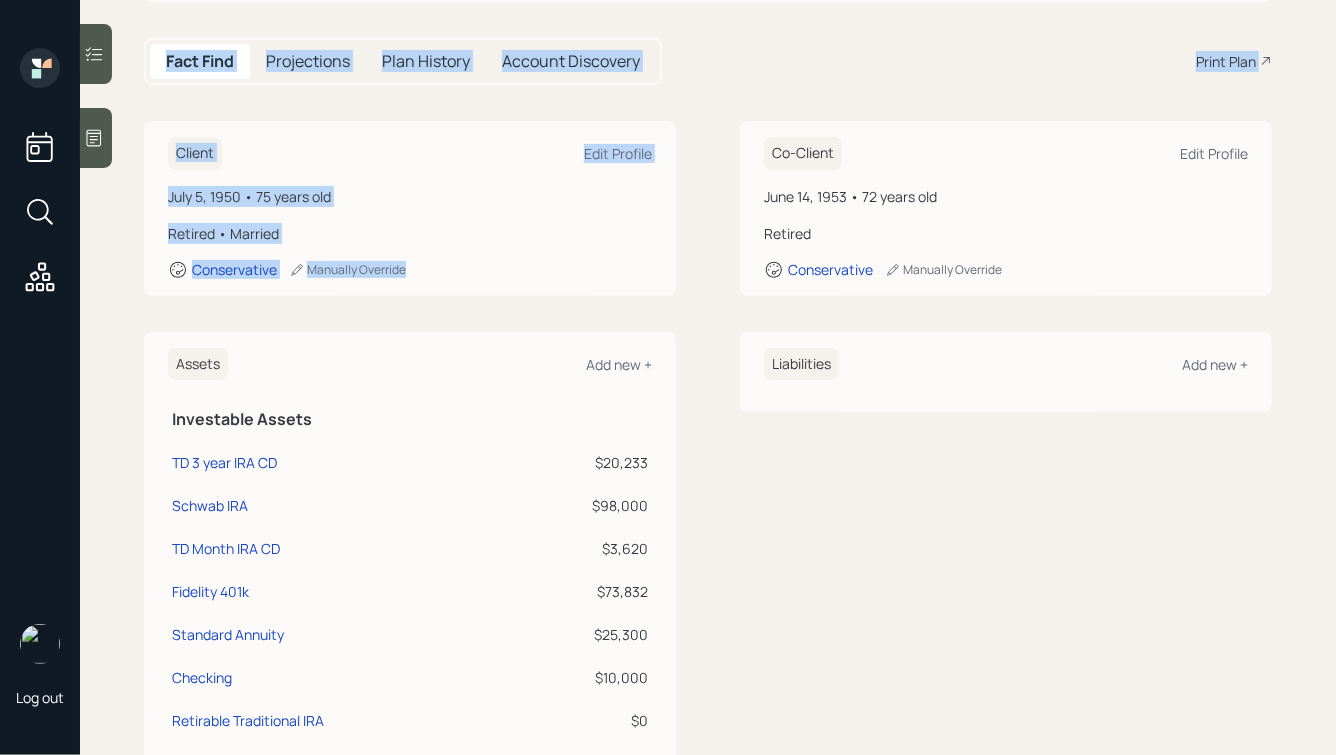 drag, startPoint x: 437, startPoint y: 296, endPoint x: 94, endPoint y: 133, distance: 379.76044 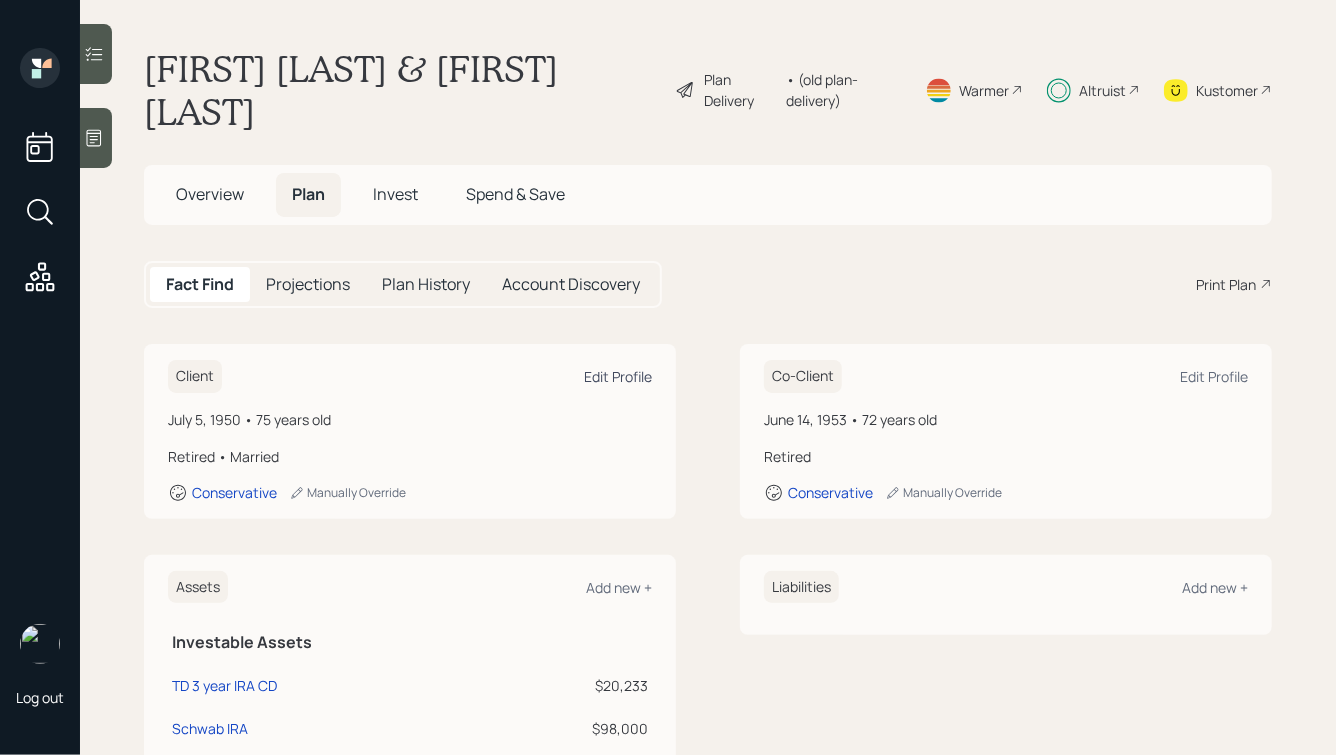scroll, scrollTop: 2, scrollLeft: 0, axis: vertical 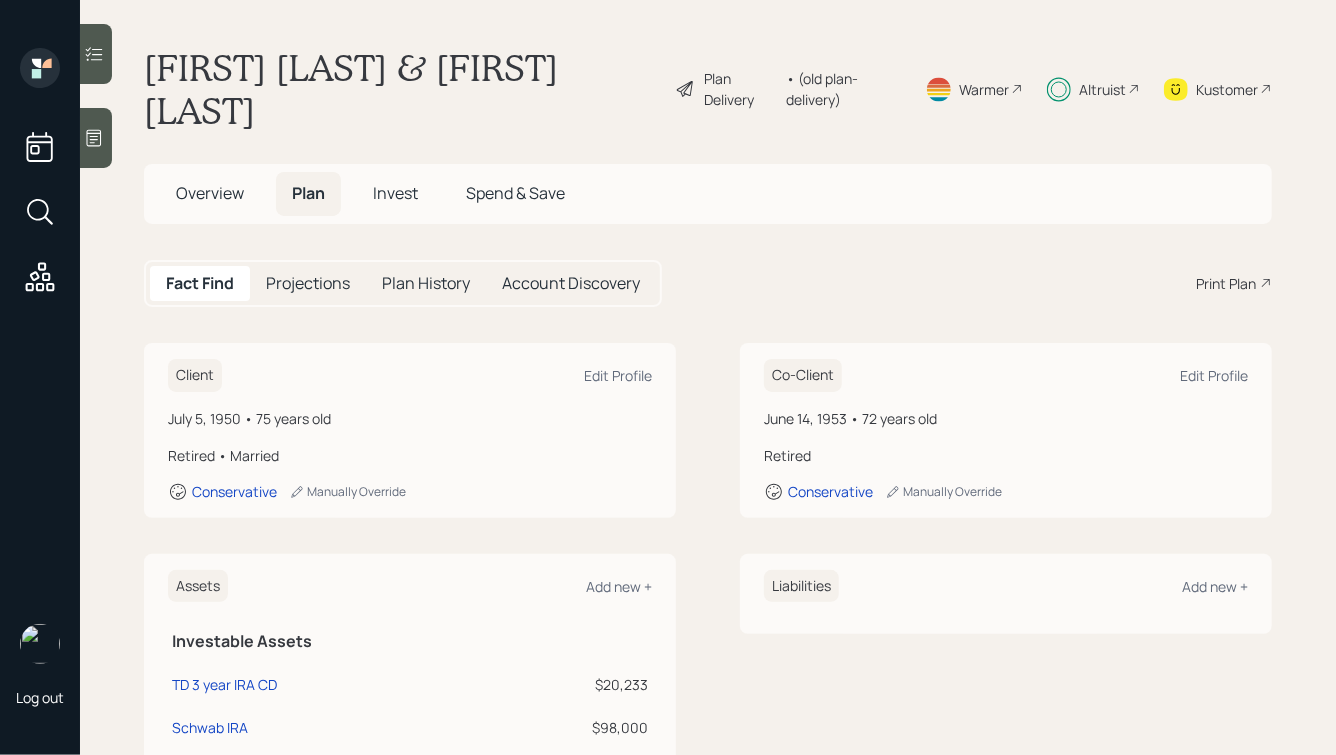 click on "Projections" at bounding box center [308, 283] 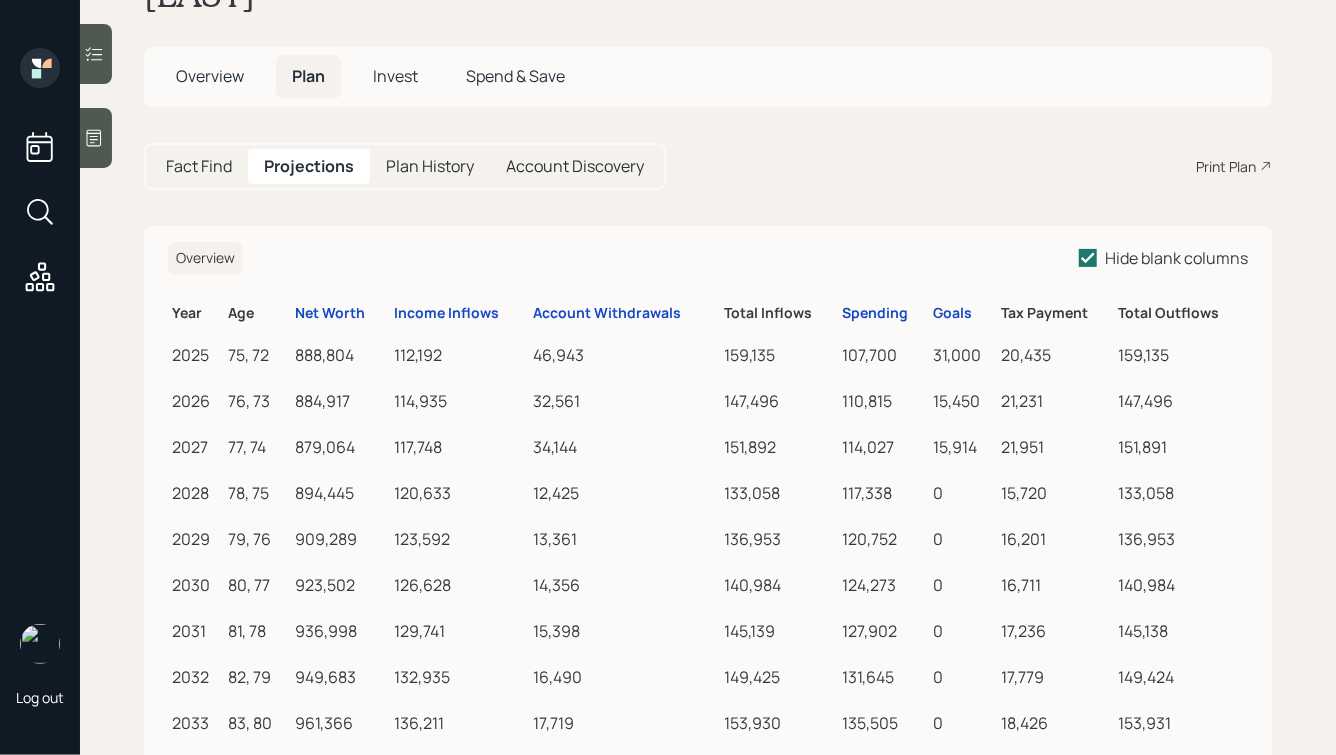 scroll, scrollTop: 120, scrollLeft: 0, axis: vertical 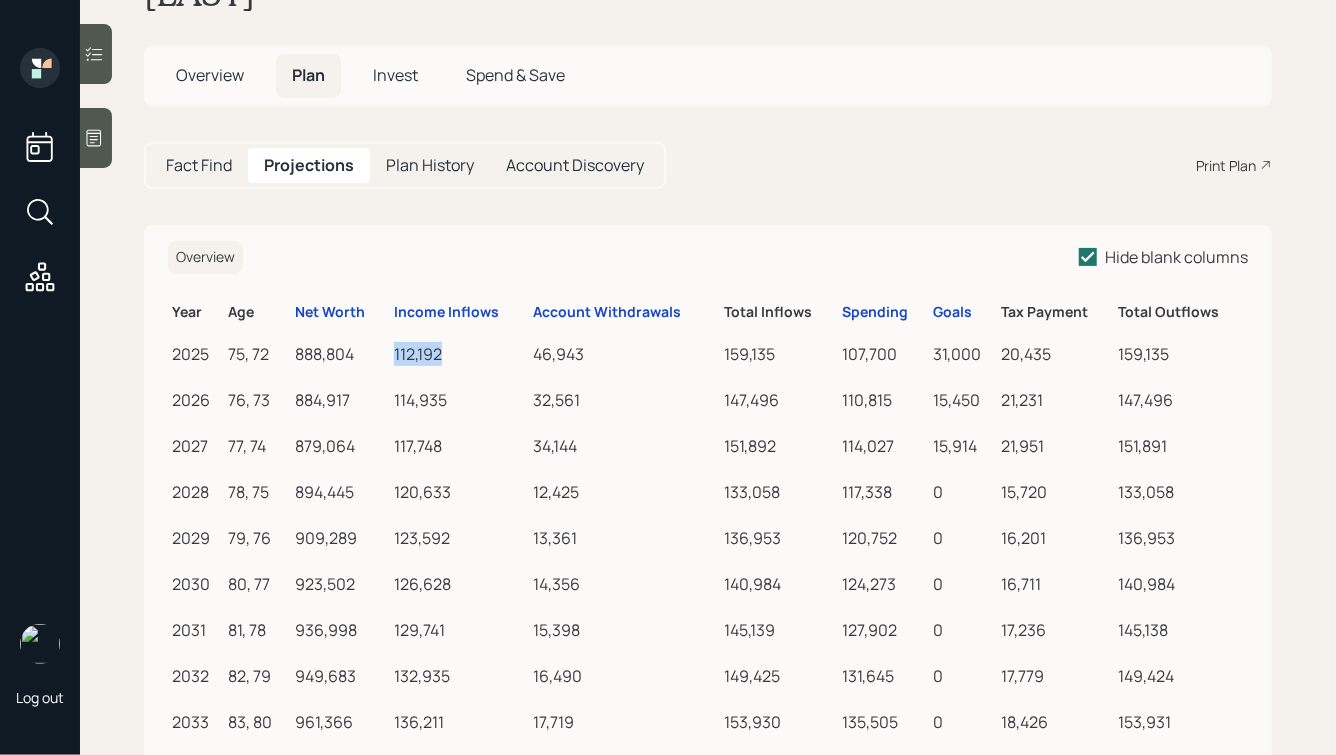 drag, startPoint x: 399, startPoint y: 351, endPoint x: 463, endPoint y: 351, distance: 64 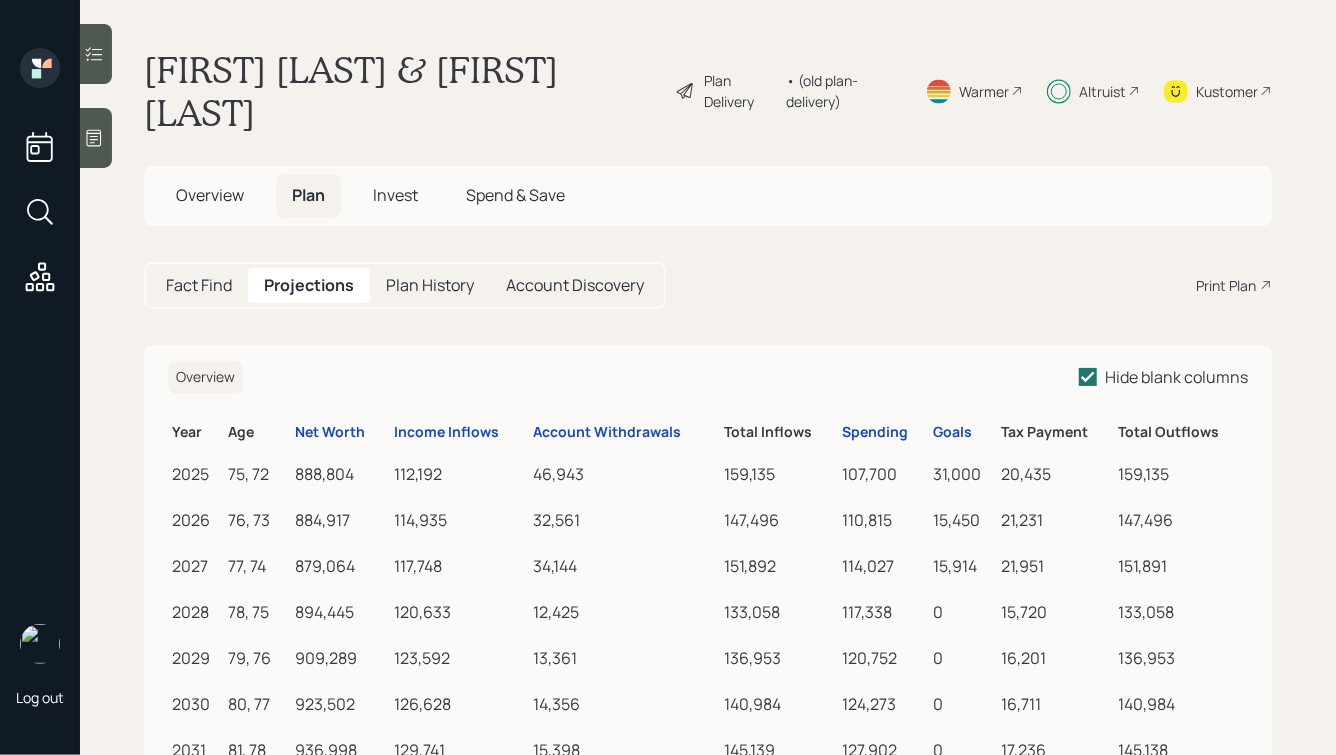 scroll, scrollTop: 0, scrollLeft: 0, axis: both 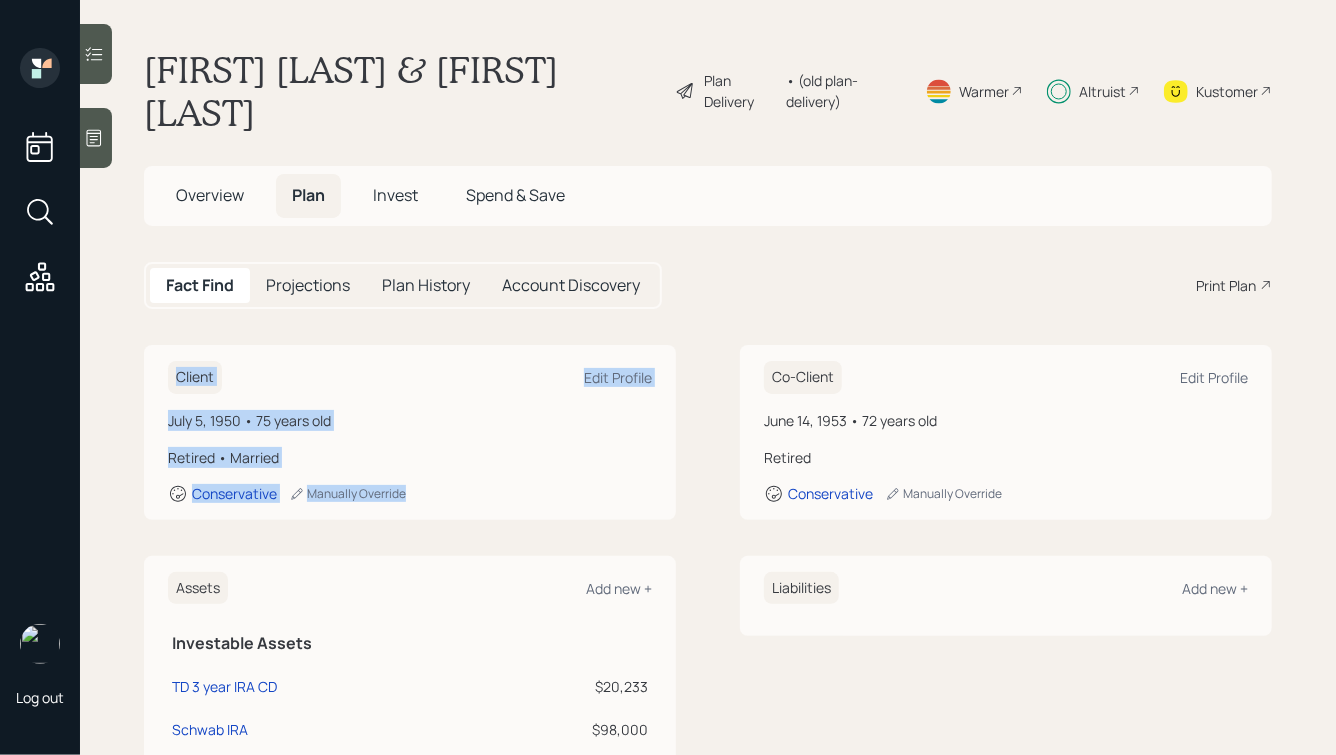 drag, startPoint x: 147, startPoint y: 352, endPoint x: 472, endPoint y: 506, distance: 359.6401 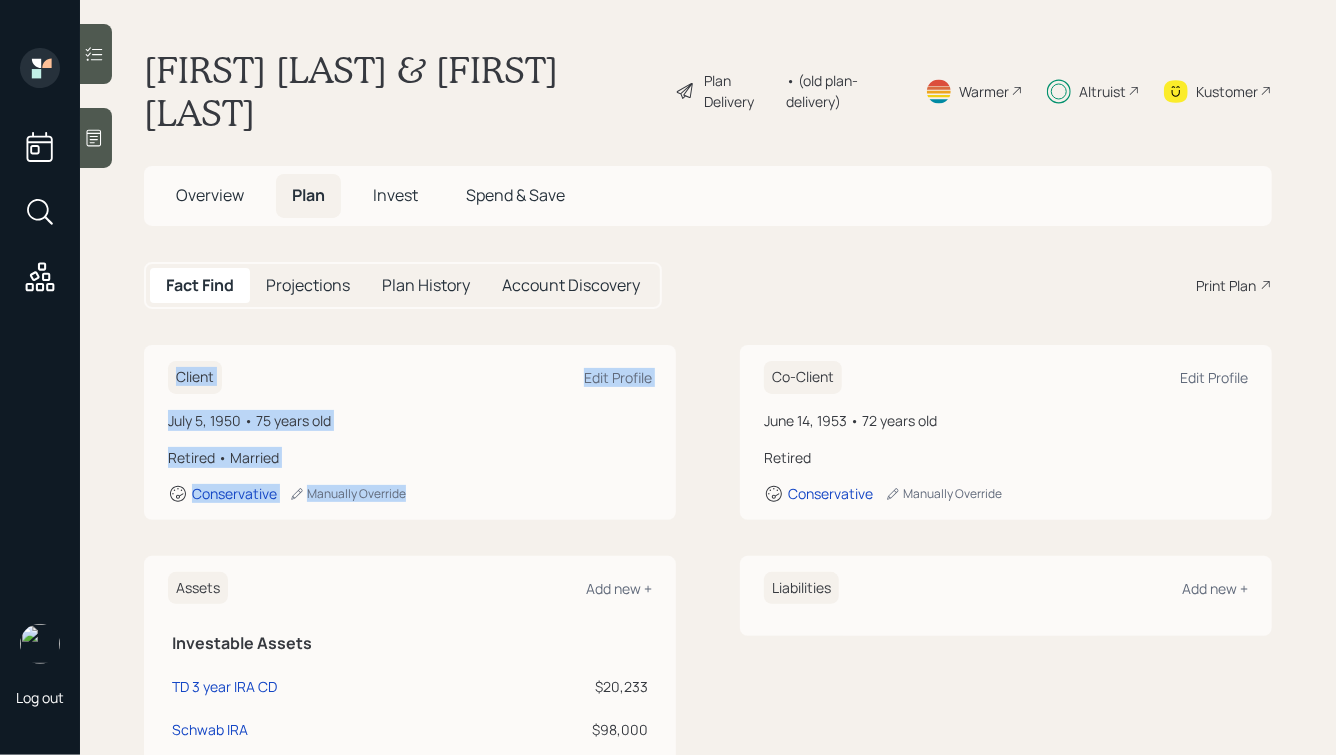 drag, startPoint x: 495, startPoint y: 514, endPoint x: 192, endPoint y: 362, distance: 338.9882 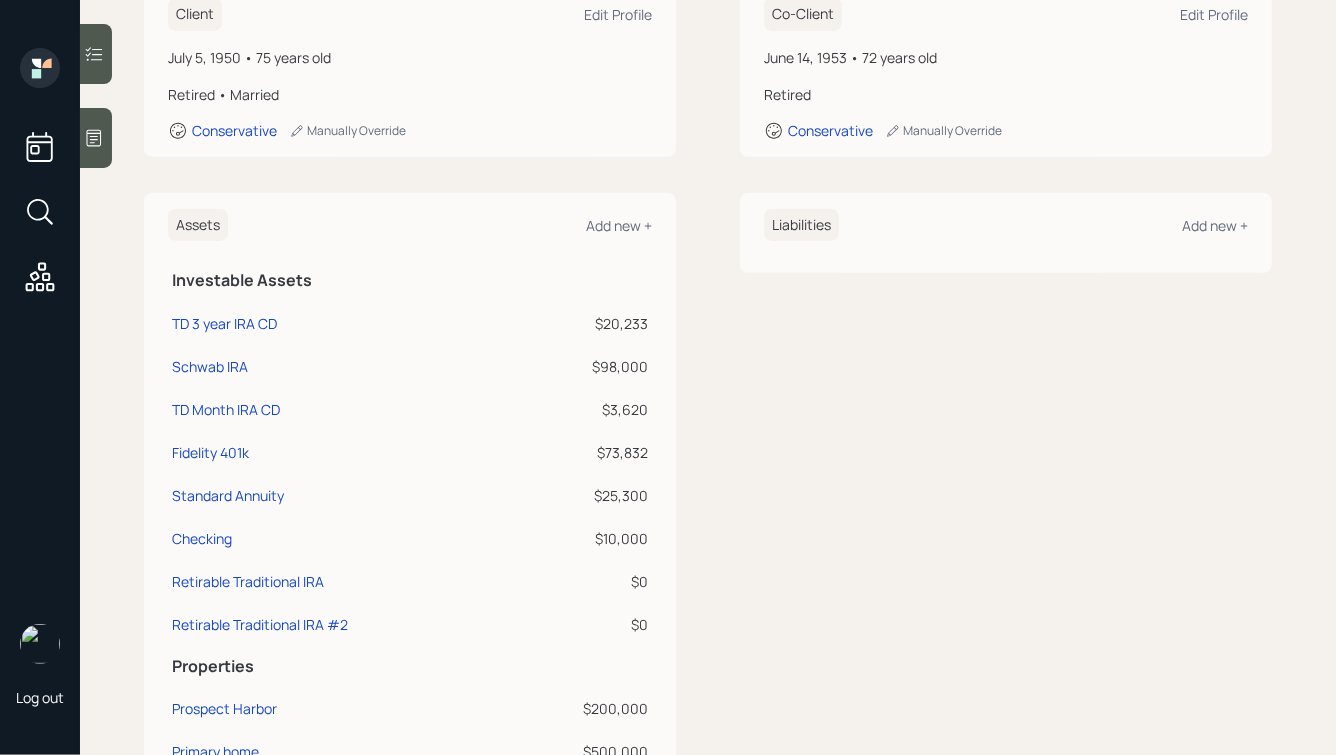 scroll, scrollTop: 0, scrollLeft: 0, axis: both 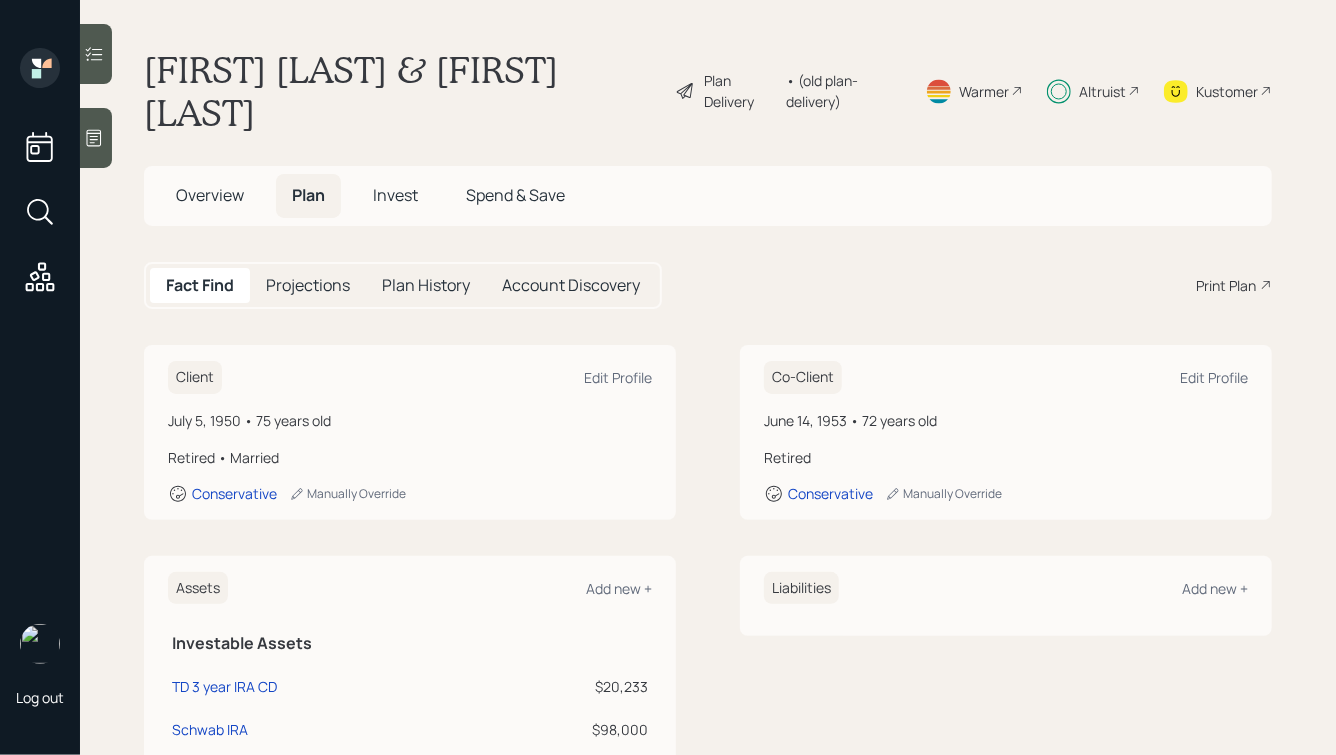 click on "Invest" at bounding box center (395, 195) 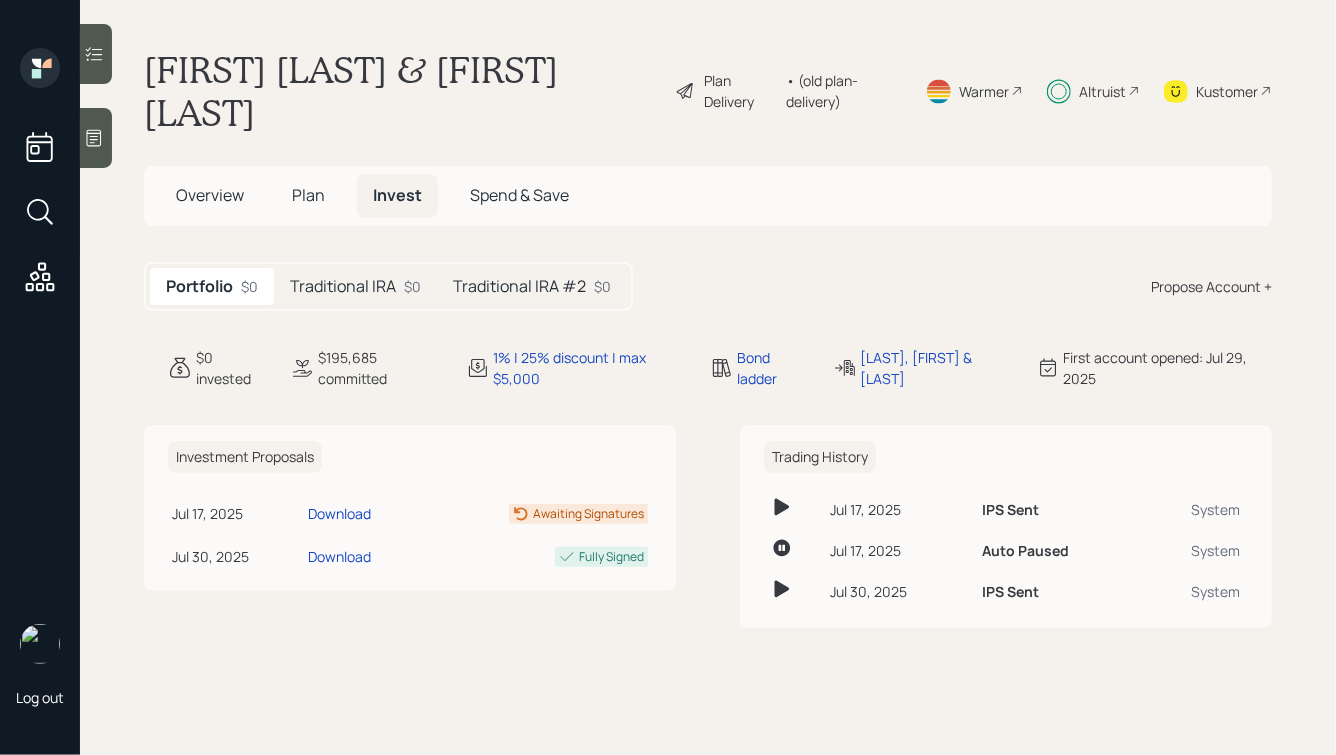 click on "Traditional IRA" at bounding box center [343, 286] 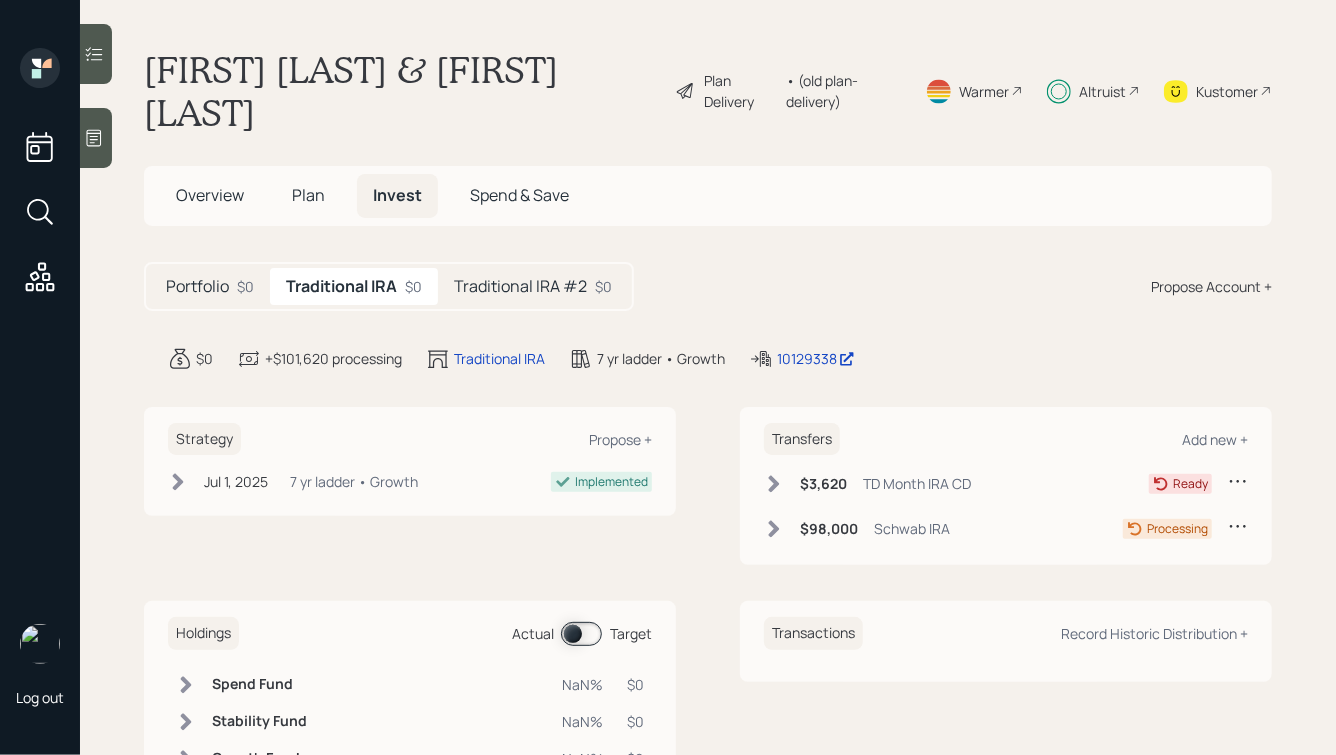 click 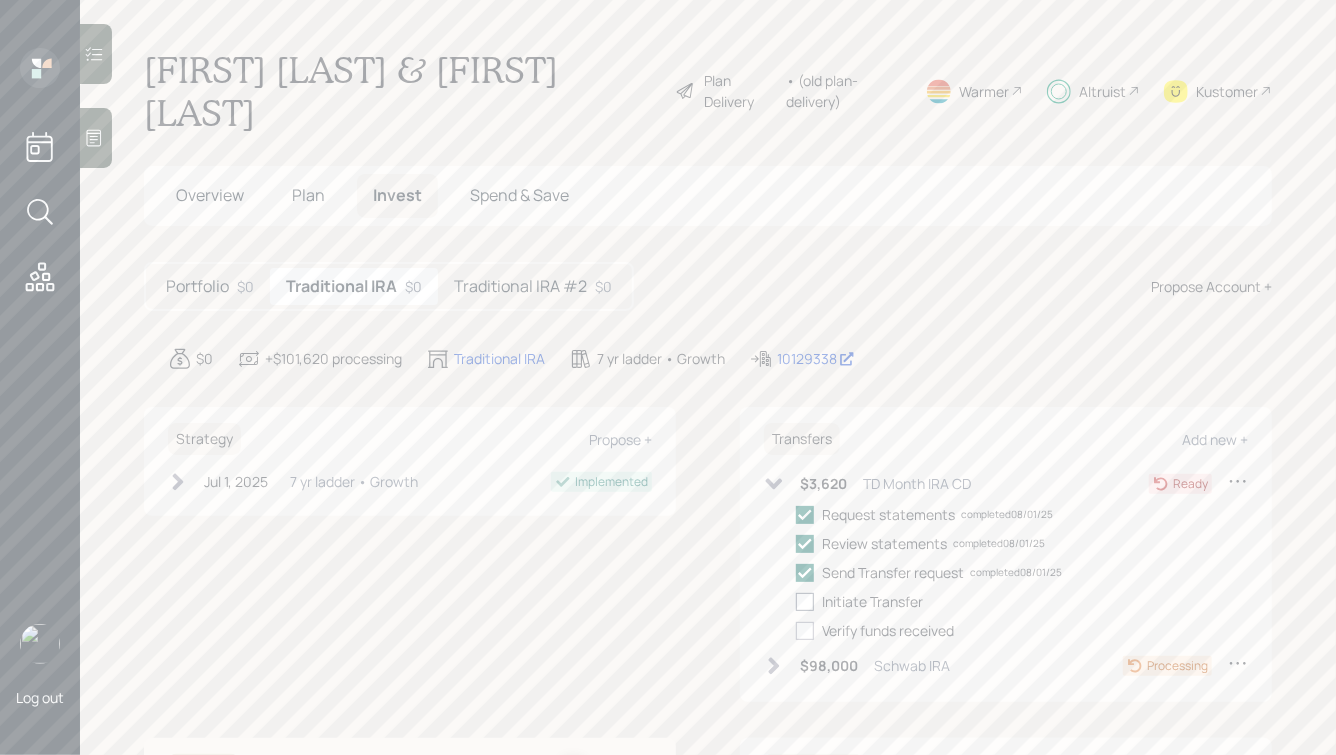 click at bounding box center [805, 602] 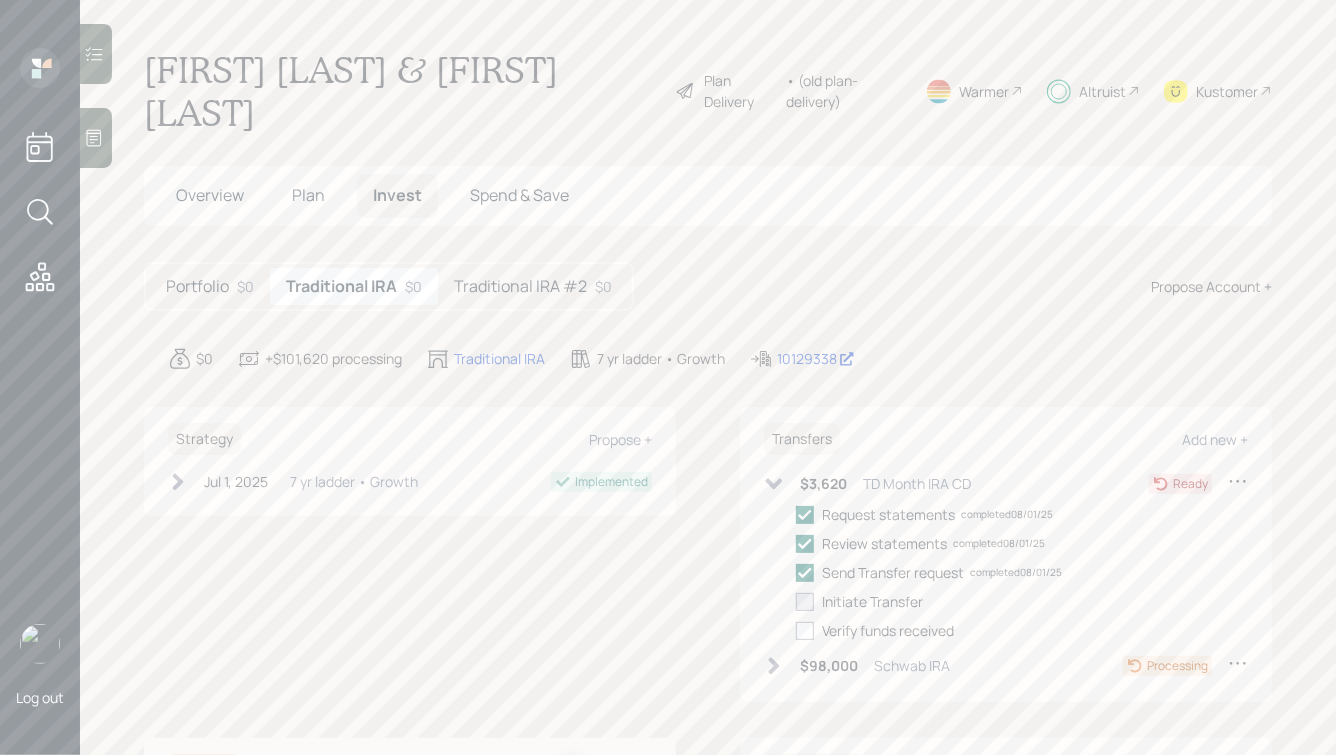 checkbox on "true" 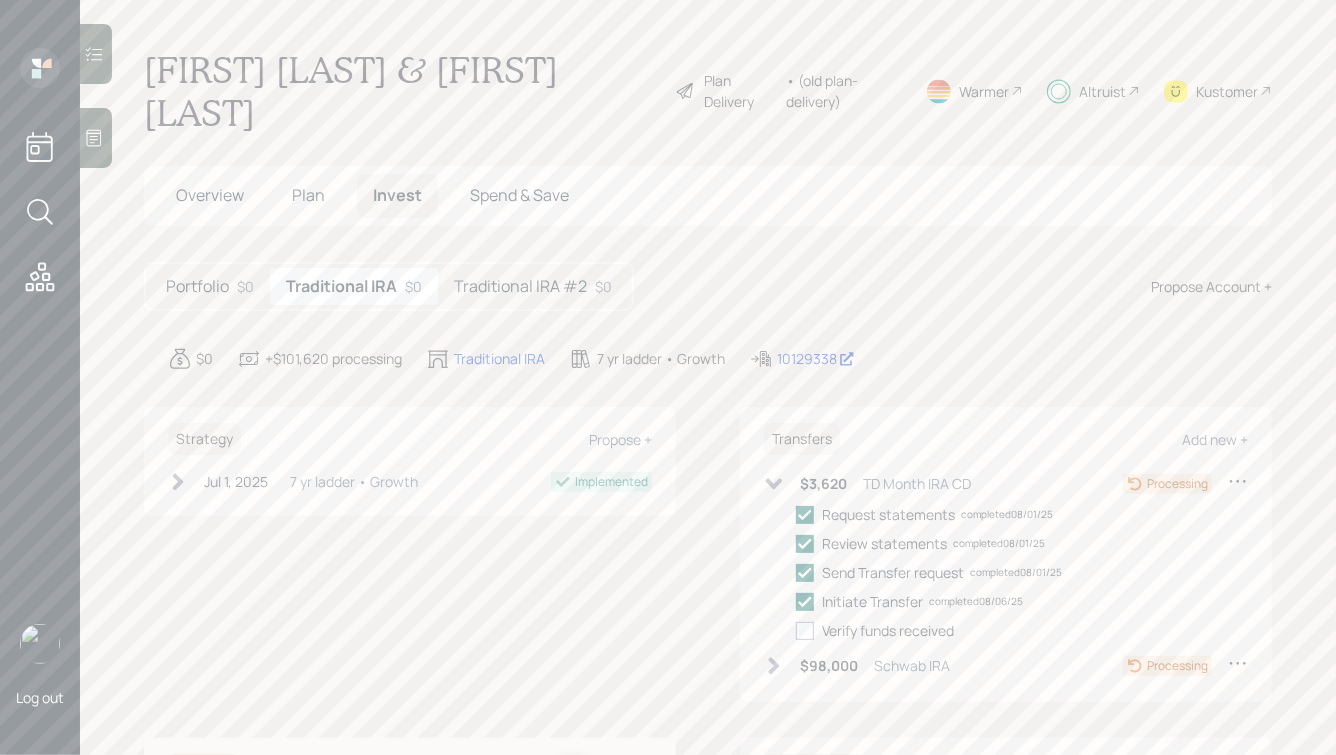 click on "Traditional IRA #2" at bounding box center [520, 286] 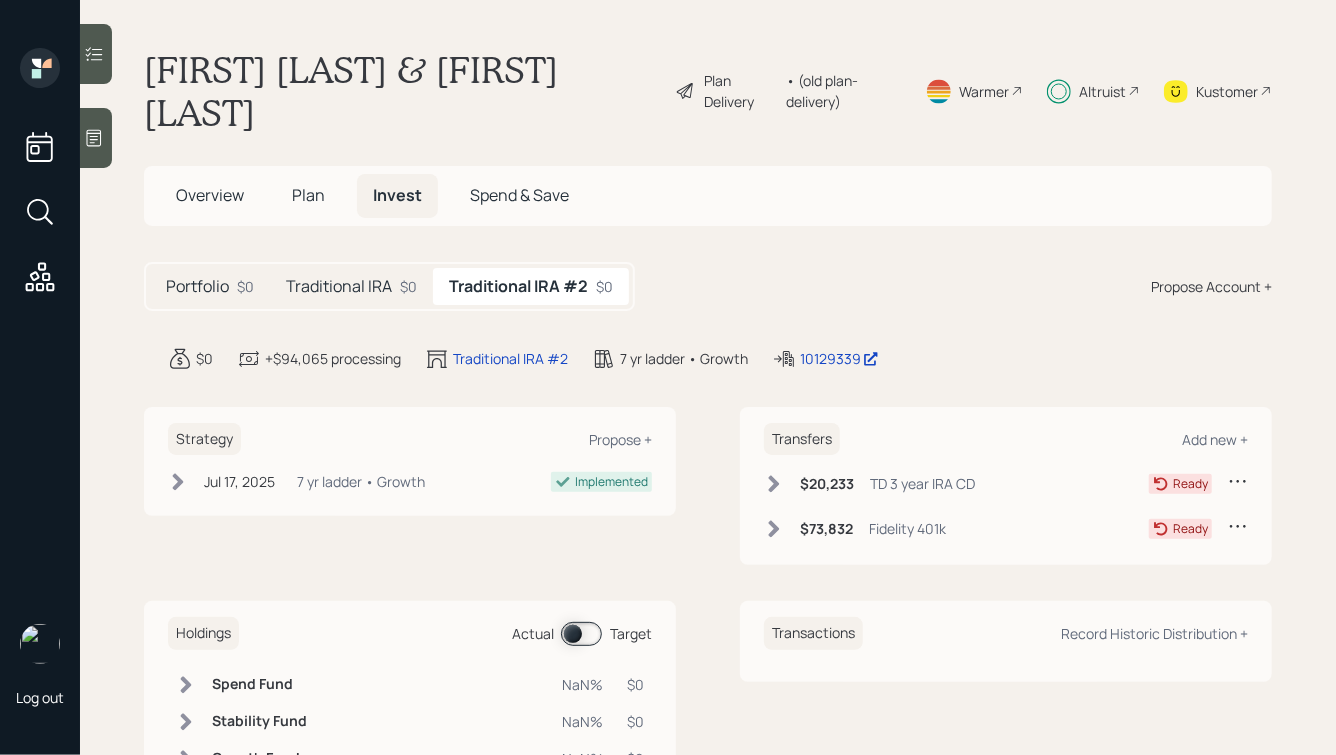 click on "$0" at bounding box center [408, 286] 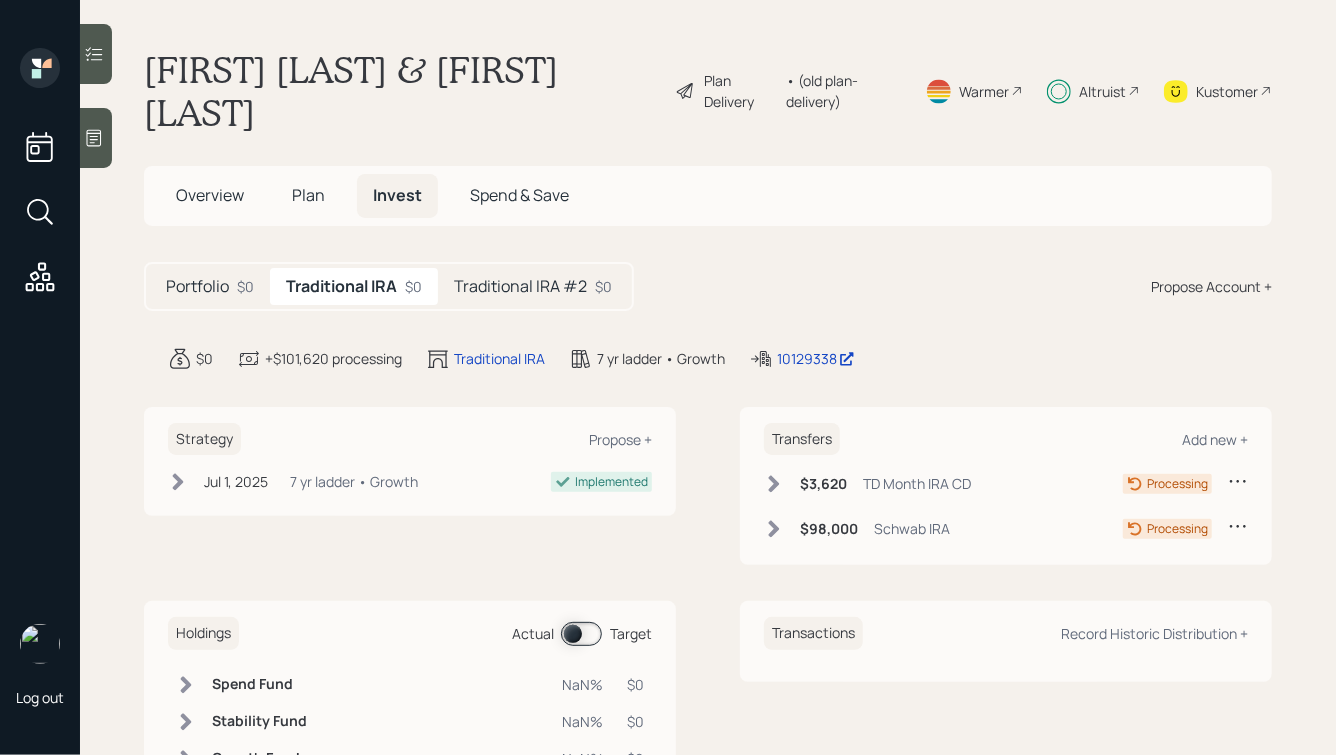 click 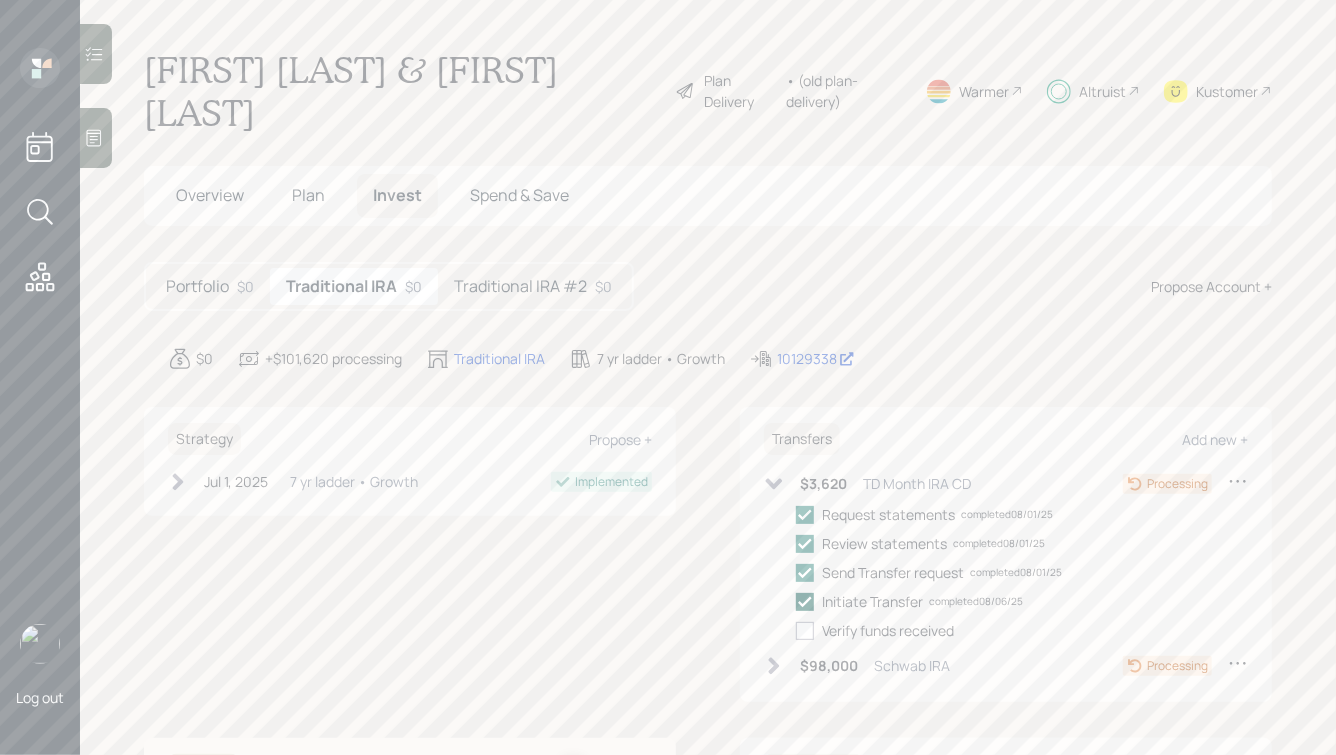 click 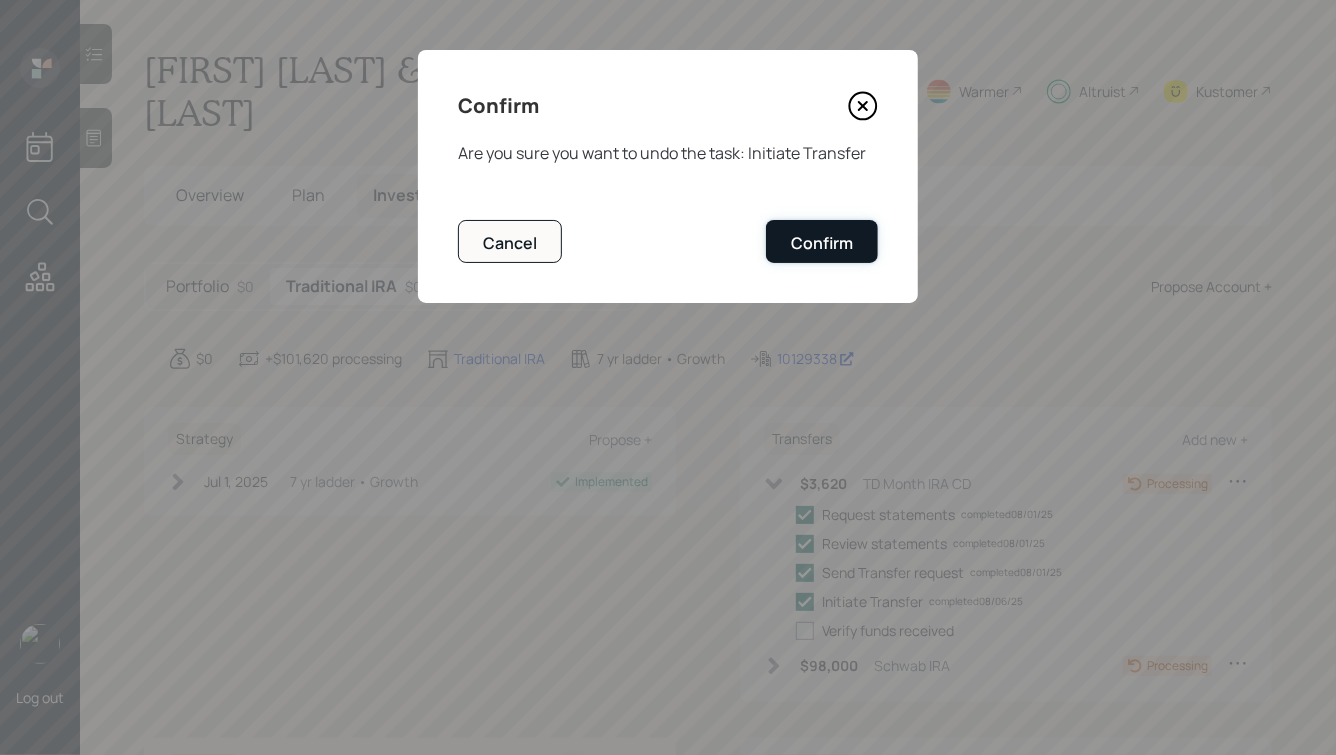 click on "Confirm" at bounding box center (822, 241) 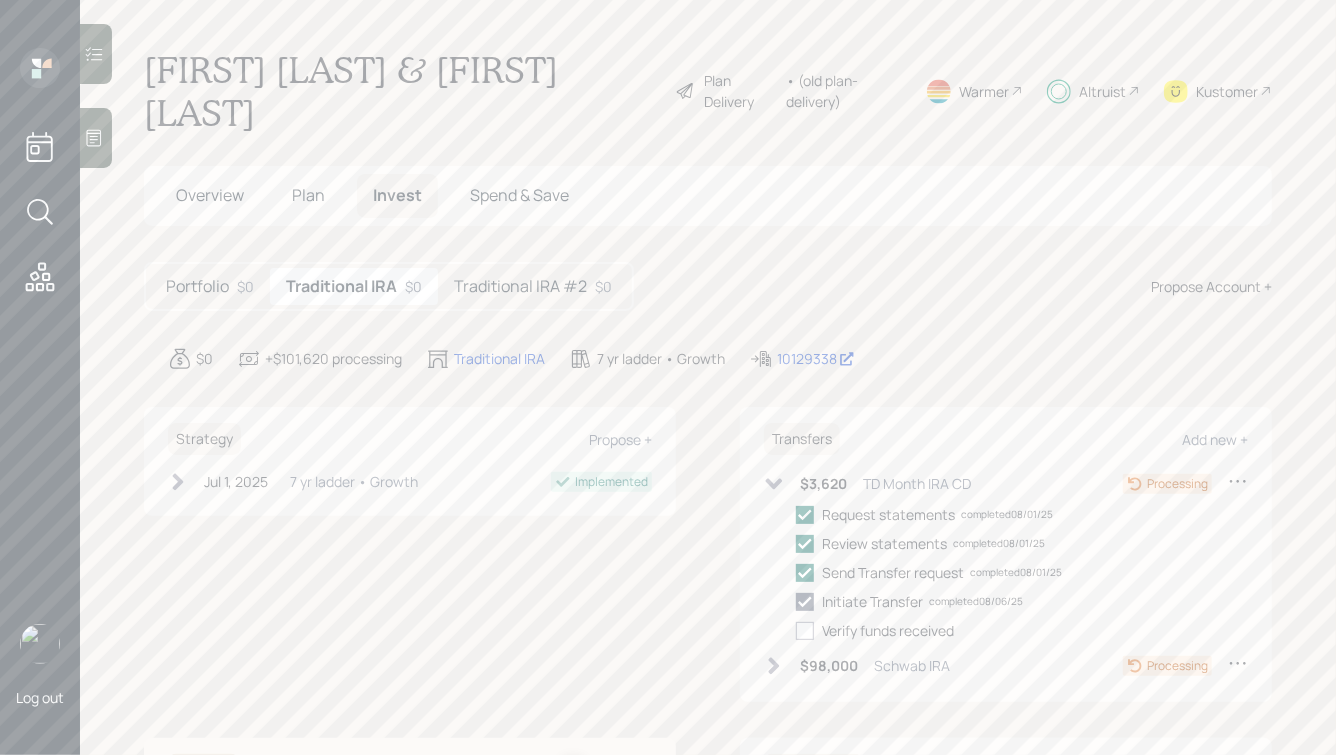 checkbox on "false" 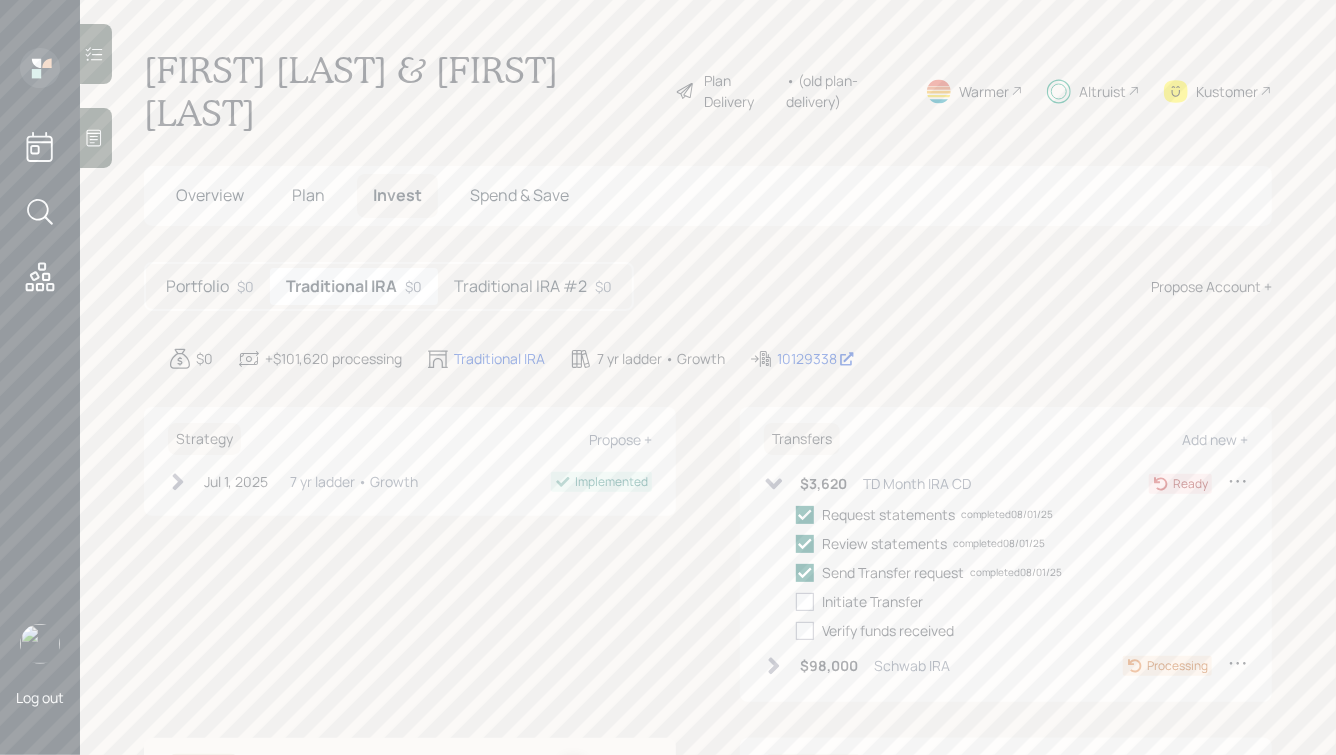 click on "Traditional IRA #2" at bounding box center (520, 286) 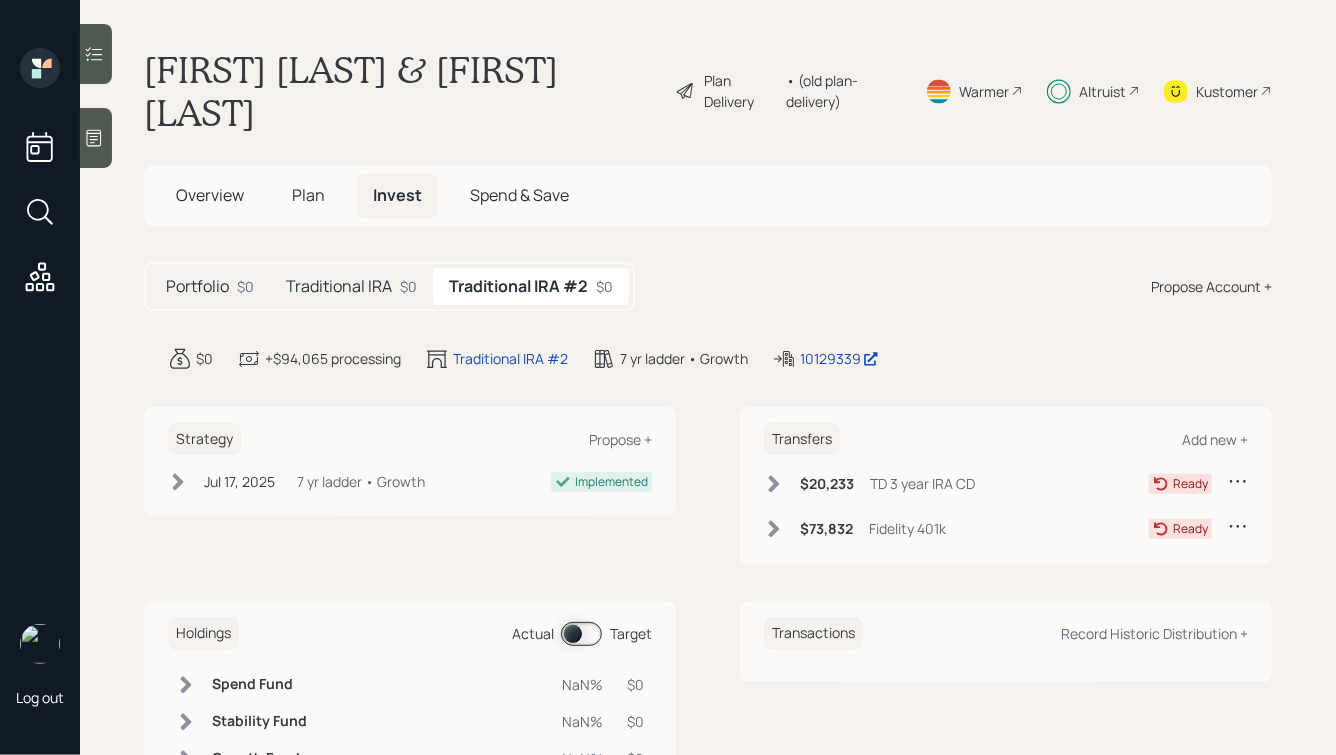 click on "Traditional IRA $0" at bounding box center [351, 286] 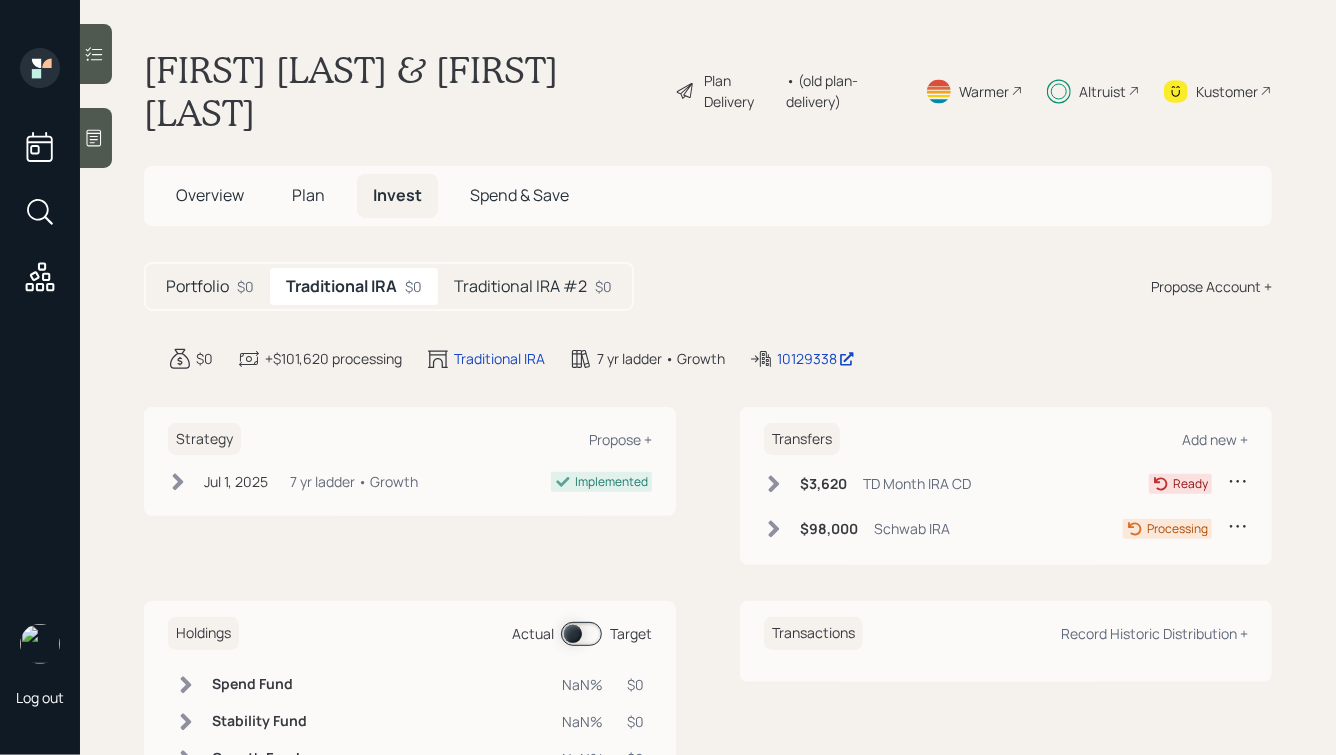 click 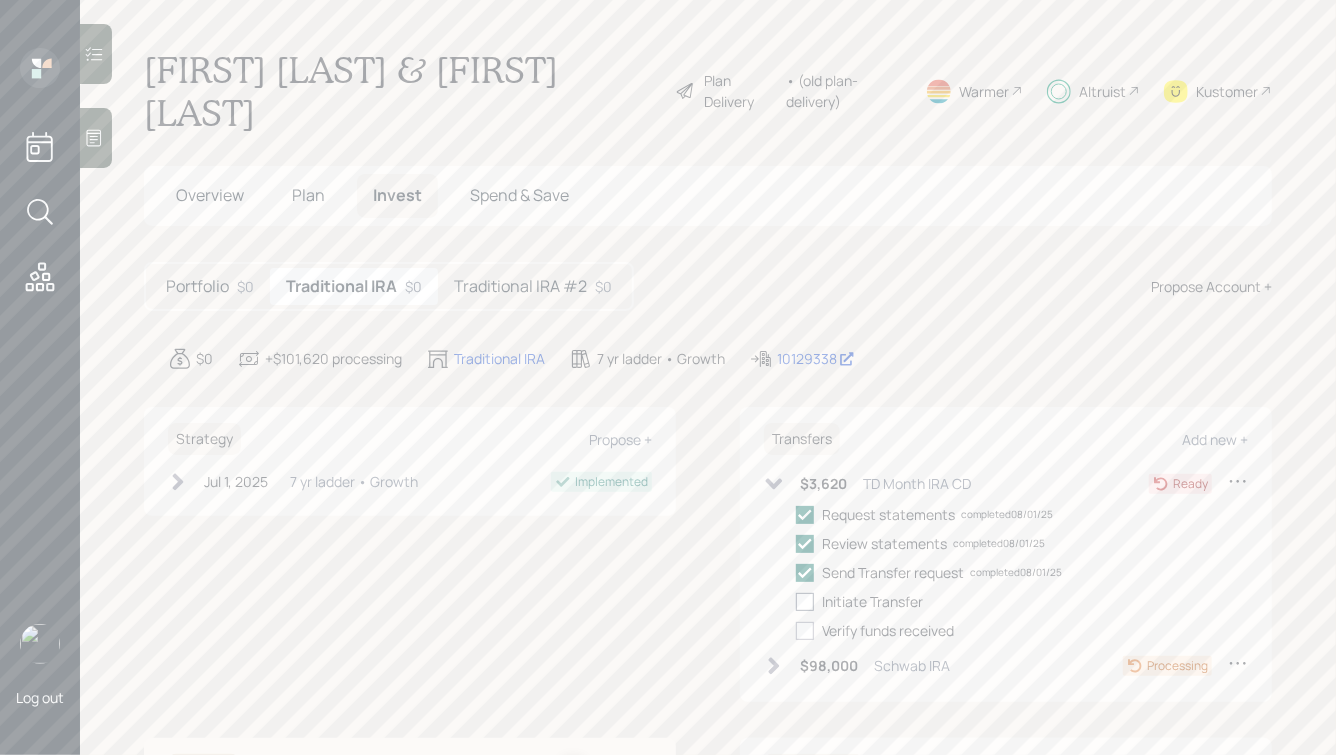 click at bounding box center (805, 602) 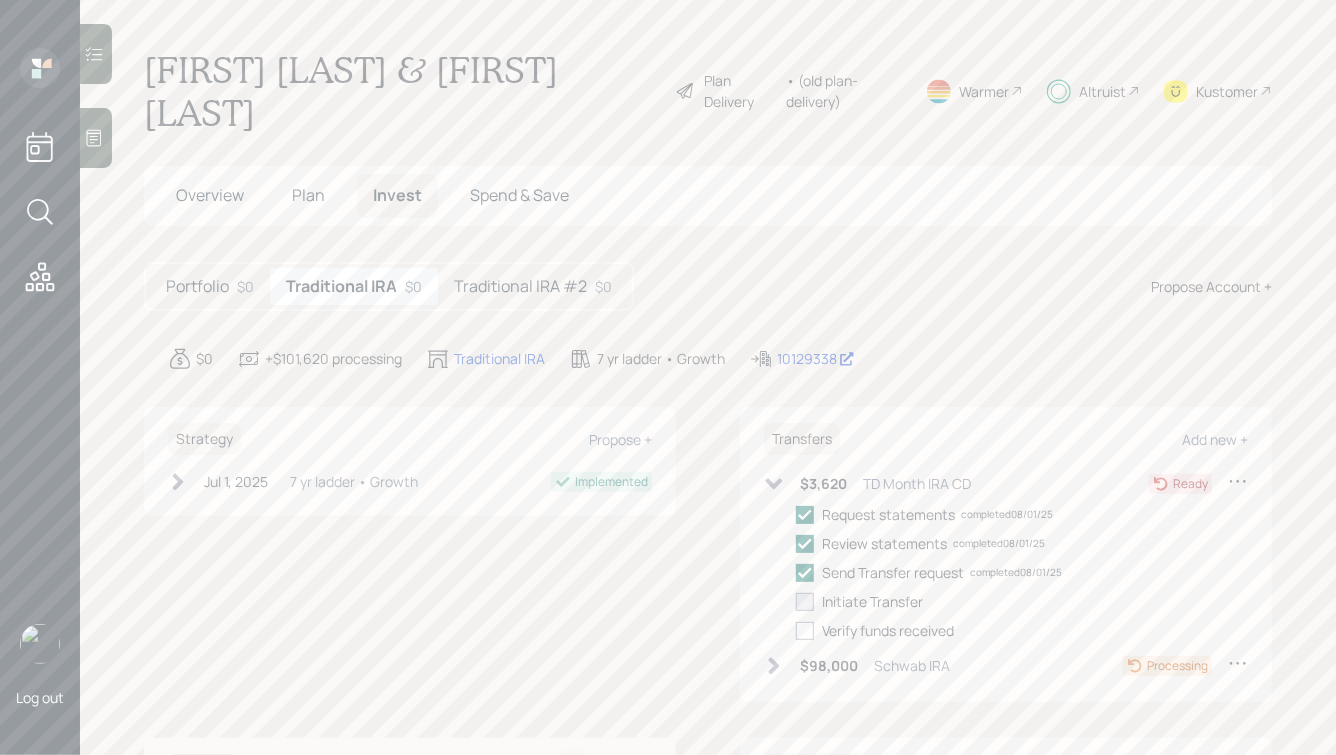 checkbox on "true" 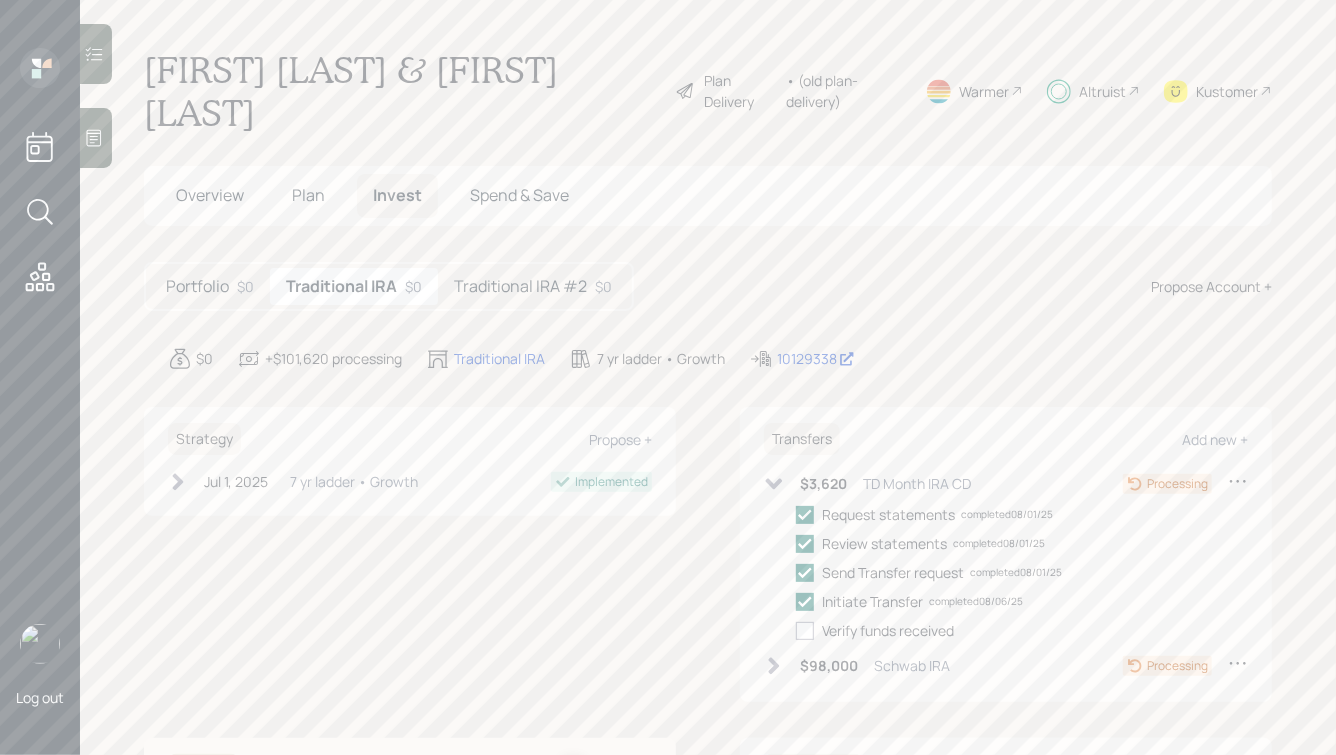 click on "Traditional IRA #2" at bounding box center (520, 286) 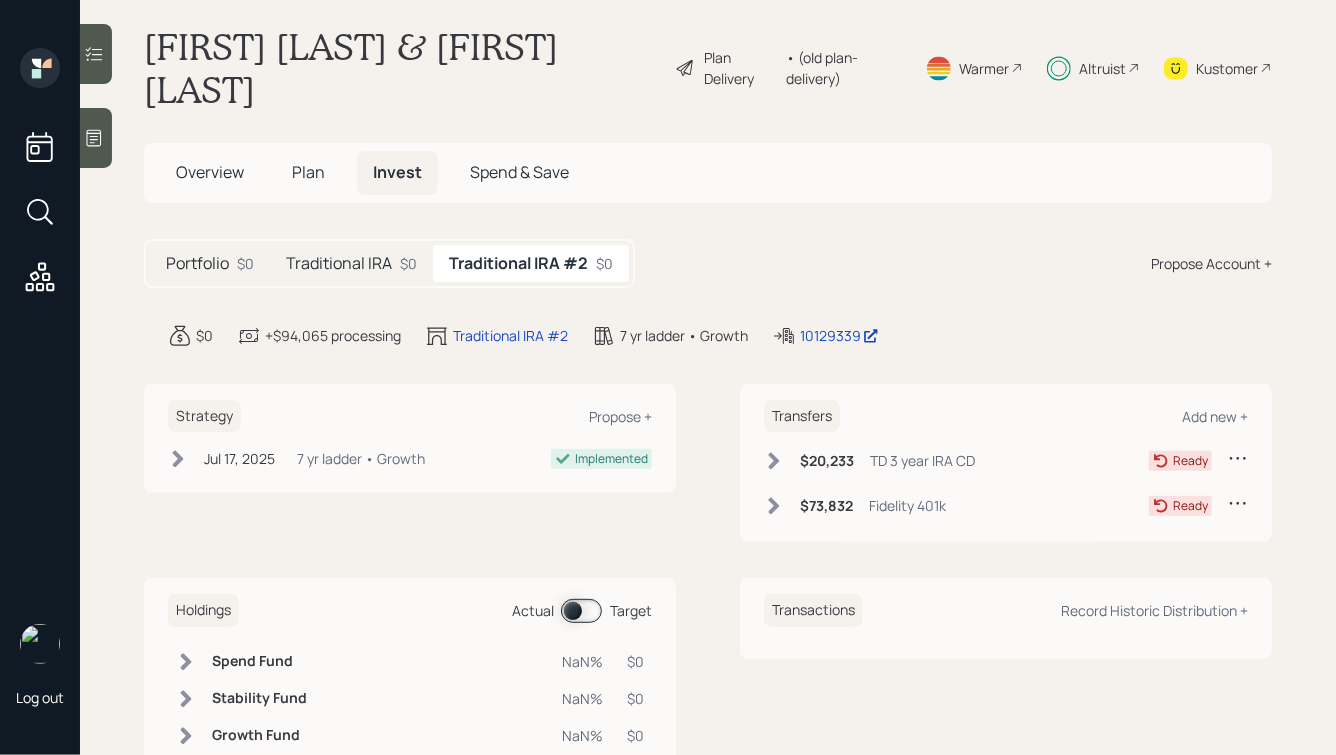 scroll, scrollTop: 24, scrollLeft: 0, axis: vertical 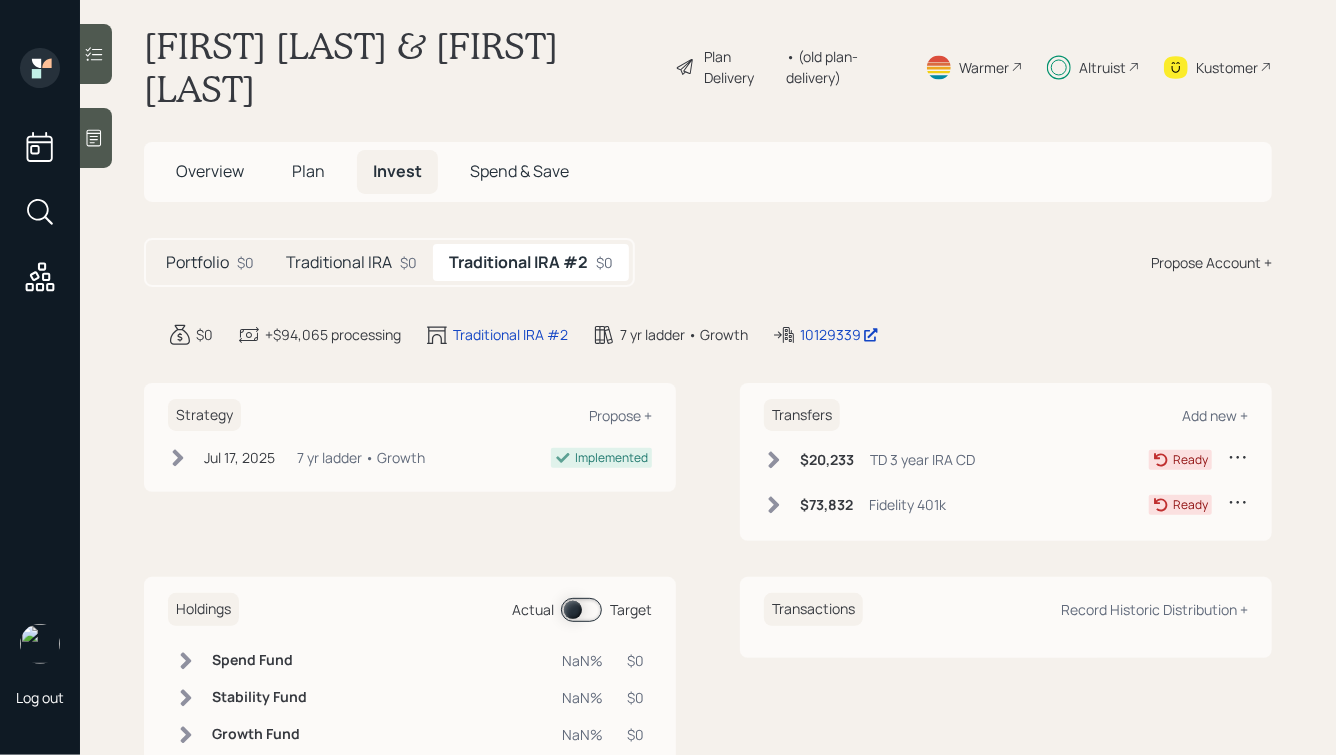 click 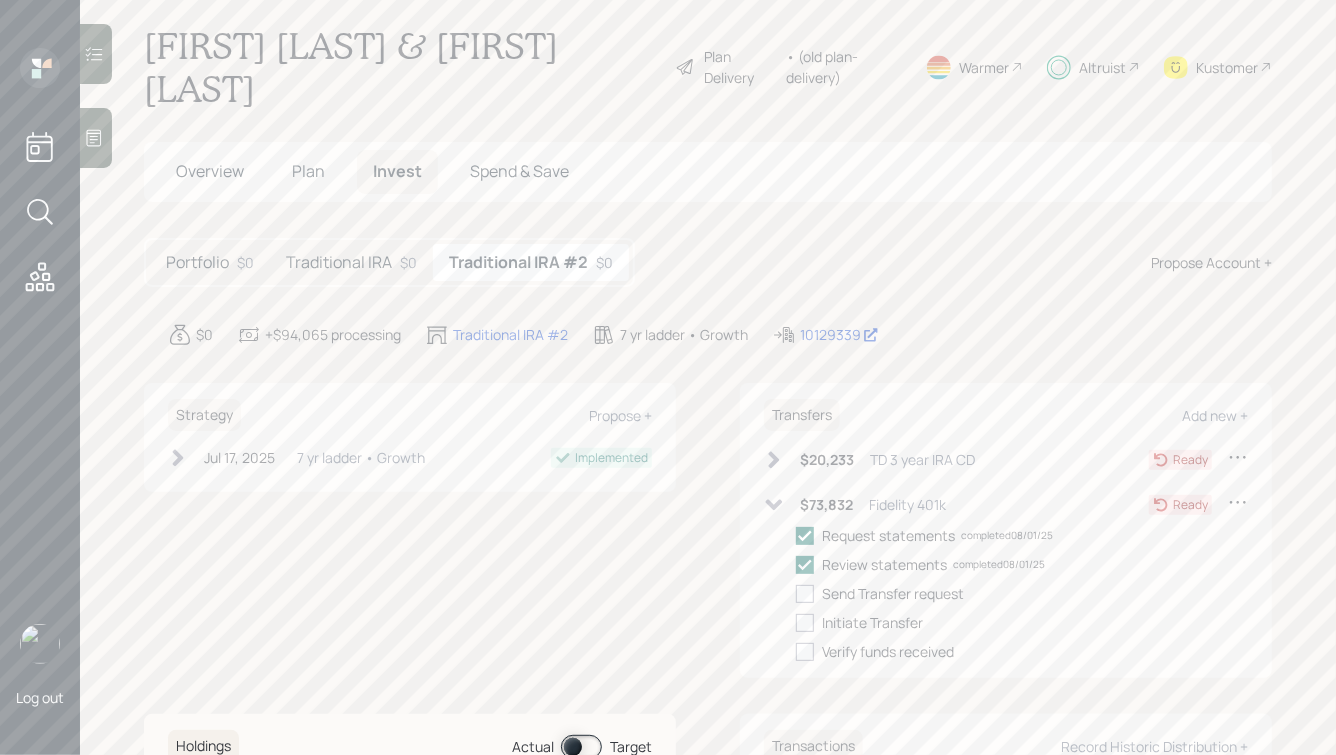 scroll, scrollTop: 0, scrollLeft: 0, axis: both 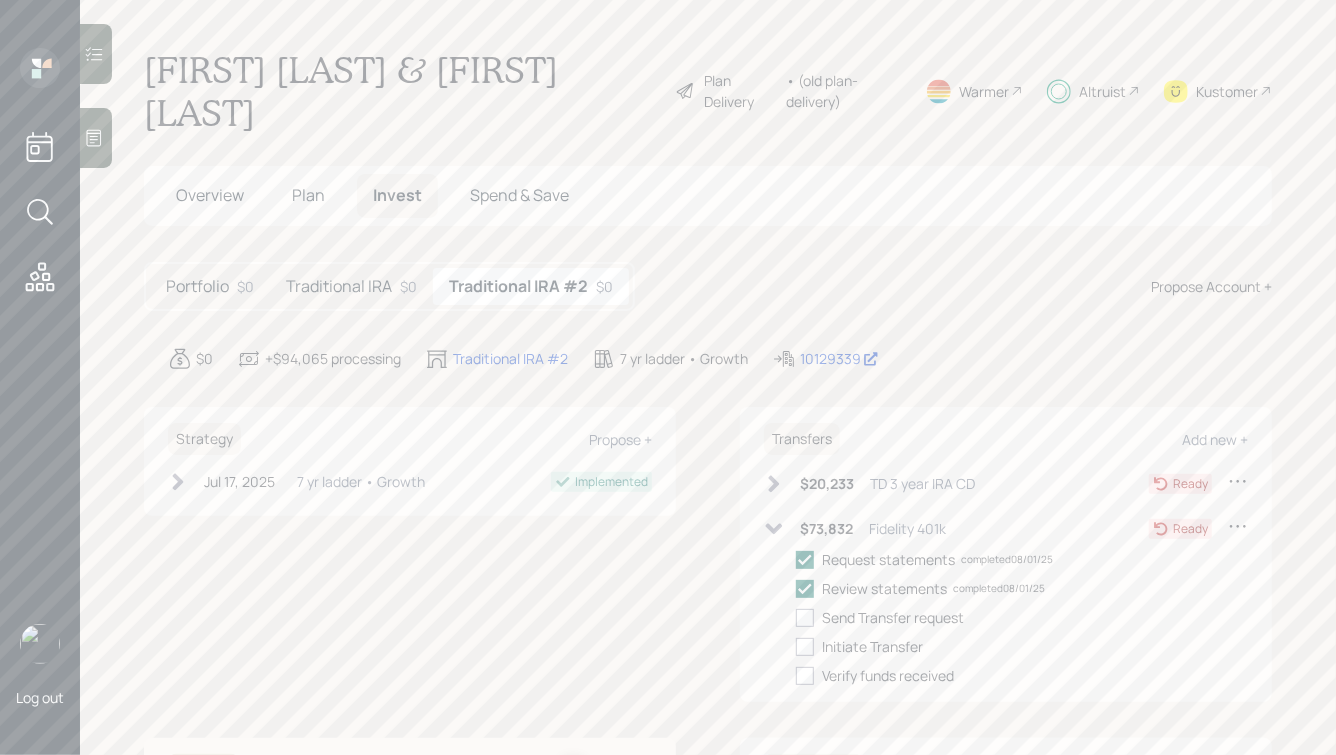 drag, startPoint x: 140, startPoint y: 59, endPoint x: 306, endPoint y: 126, distance: 179.01117 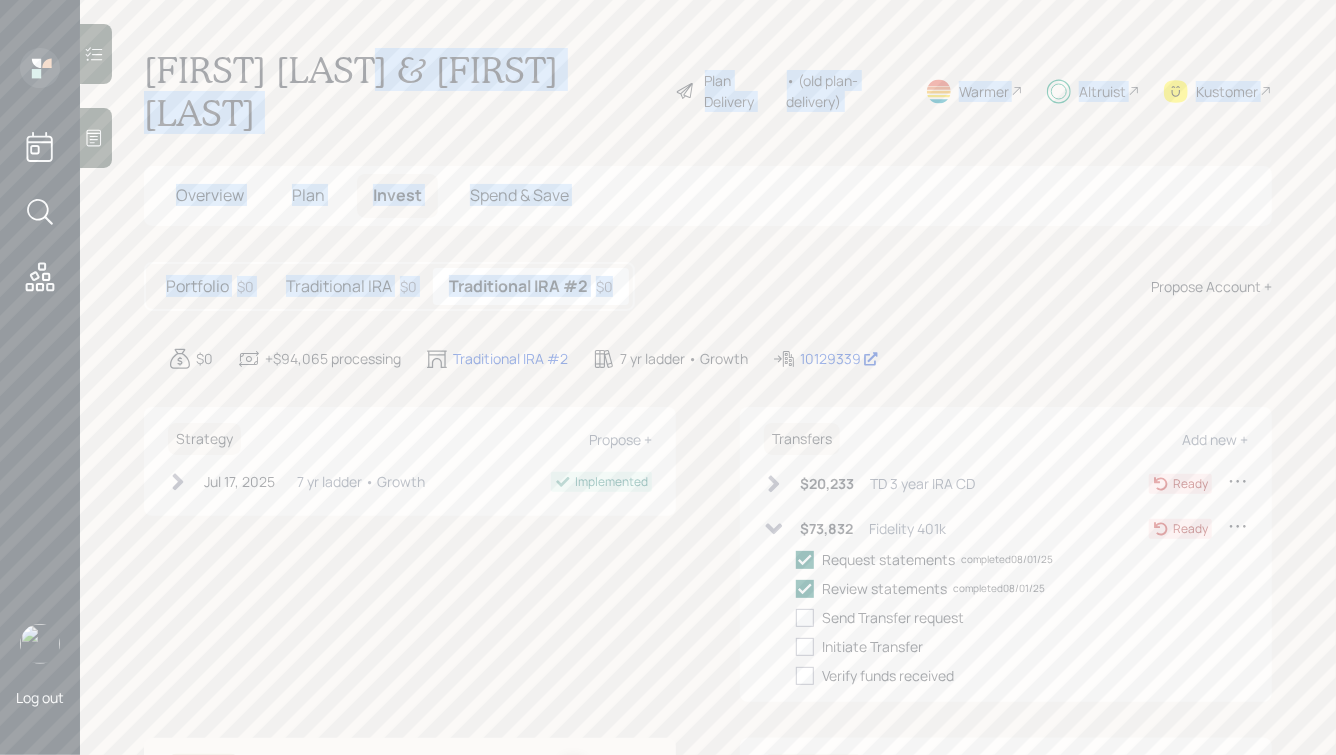 drag, startPoint x: 699, startPoint y: 294, endPoint x: 359, endPoint y: 64, distance: 410.48752 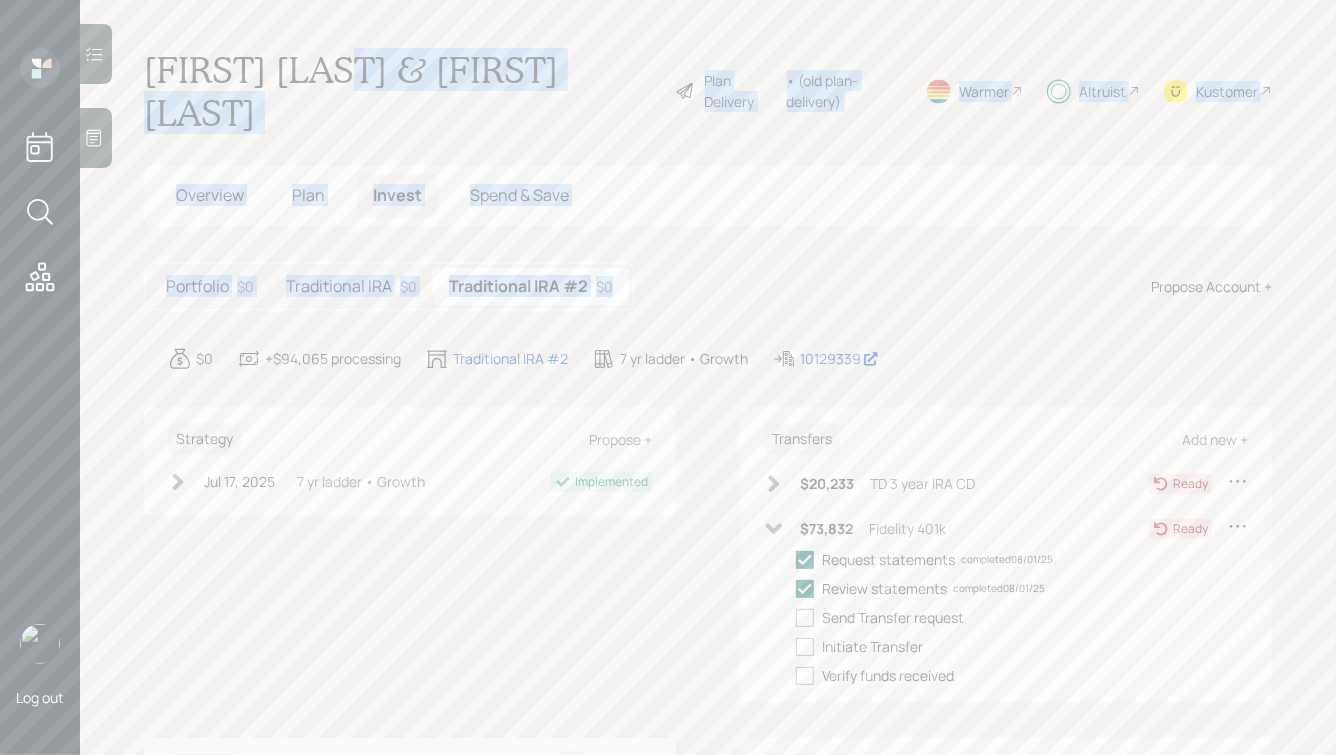 click on "[FIRST] [LAST] & [FIRST] [LAST]" at bounding box center (401, 91) 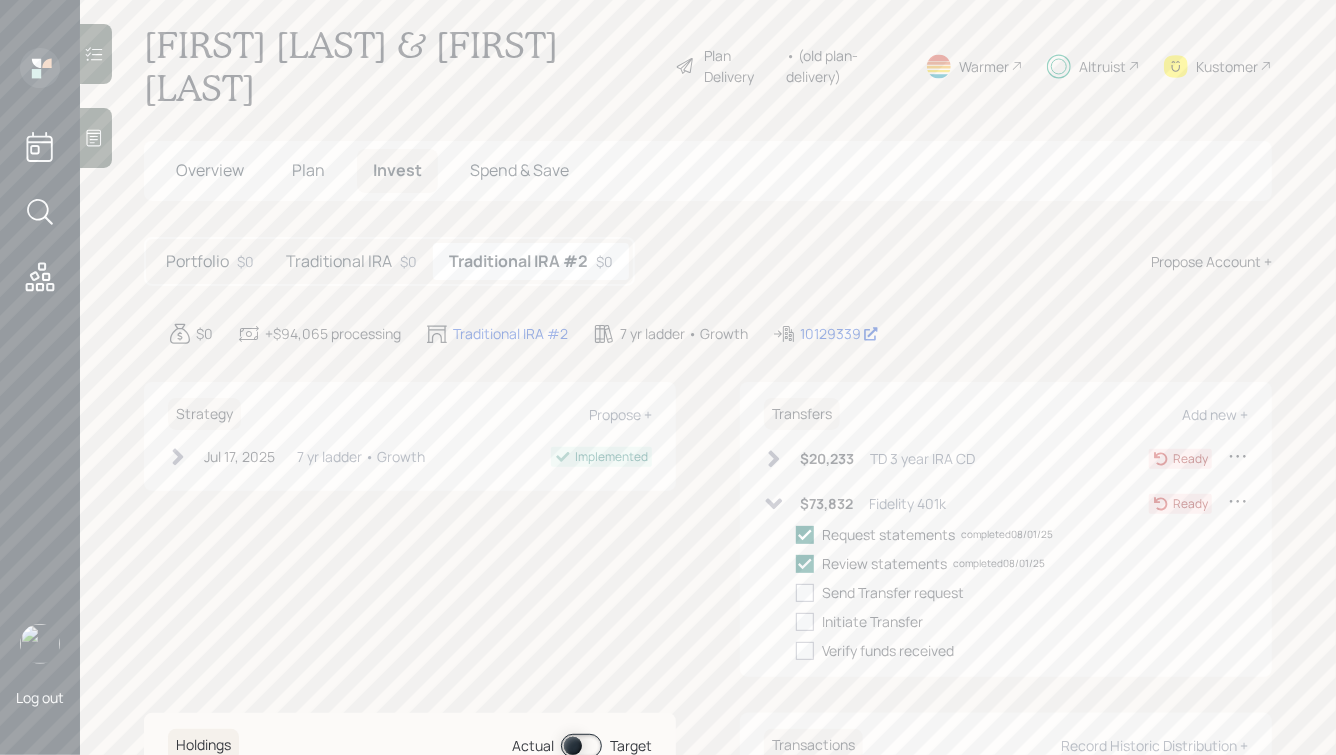 scroll, scrollTop: 32, scrollLeft: 0, axis: vertical 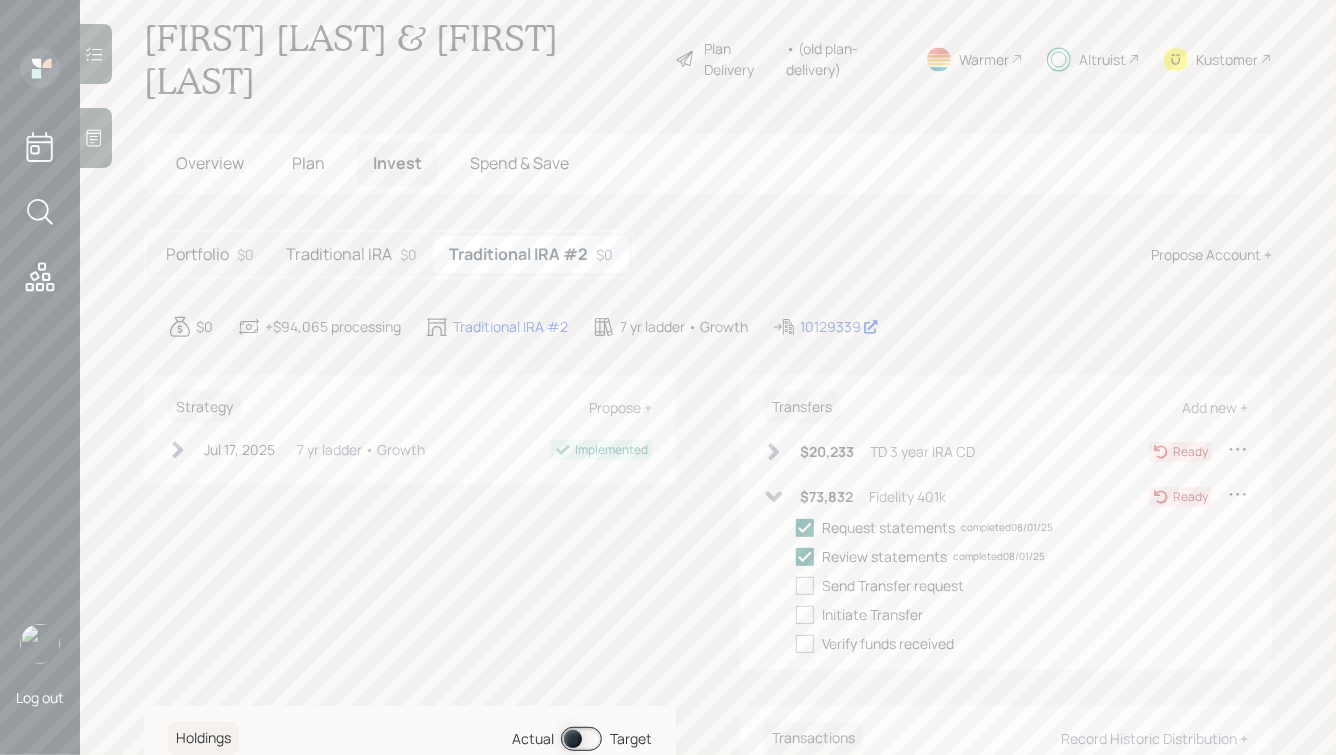 click on "Overview" at bounding box center (210, 163) 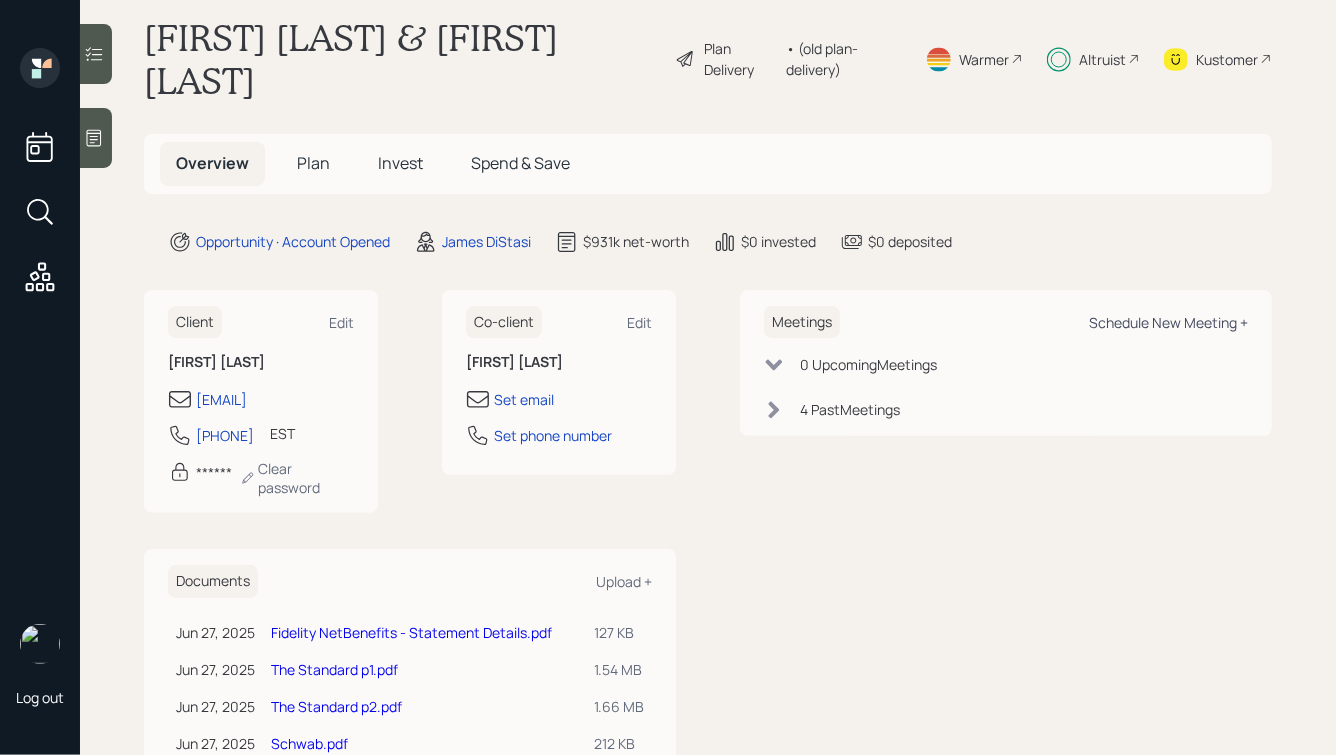 click on "Schedule New Meeting +" at bounding box center [1168, 322] 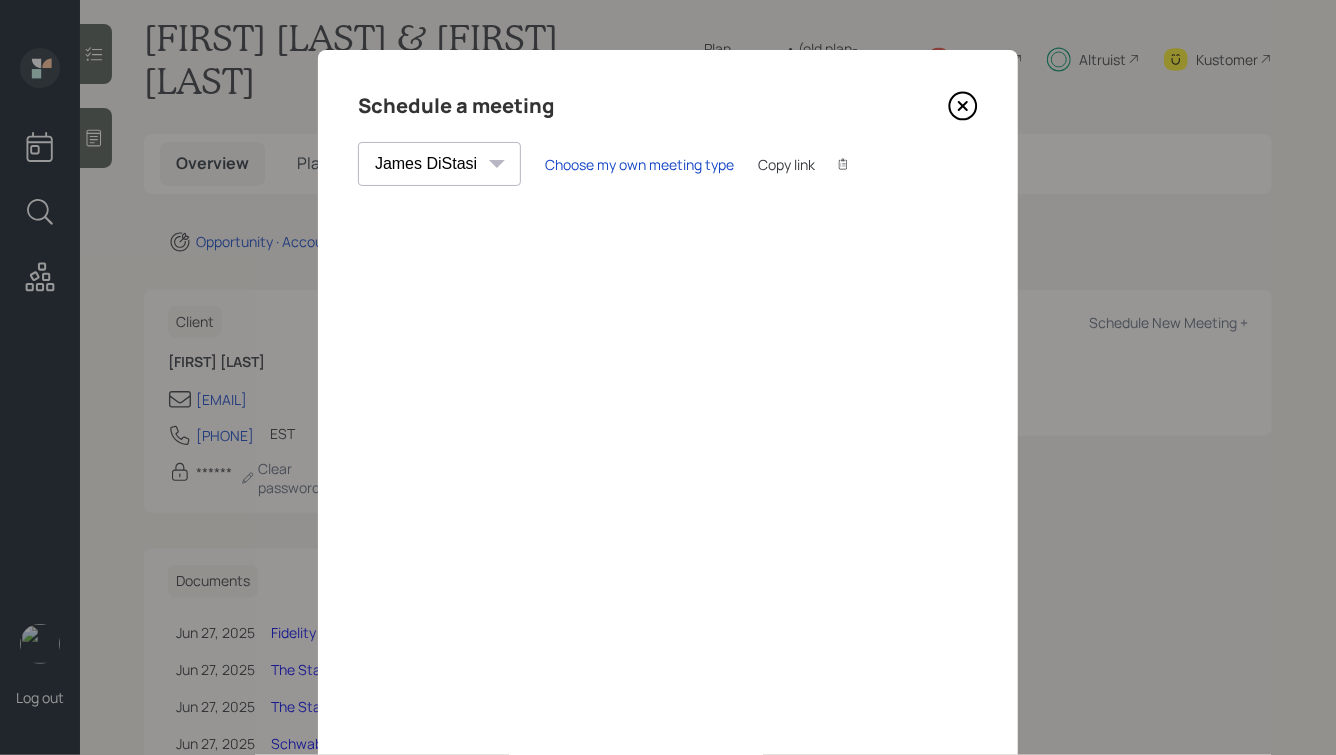click on "Theresa Spinello Matthew Burke Eitan Bar-David Ian Yamey Trevor Nelson Melissa Louis Christian Ruiz Gordon Hanssen Hamza Chaudhry Robby Grisanti Jonah Coleman Tyler End Michael Russo Treva Nostdahl Eric Schwartz James DiStasi Hunter Neumayer Sami Boghos Harrison Schaefer Round Robin" at bounding box center [439, 164] 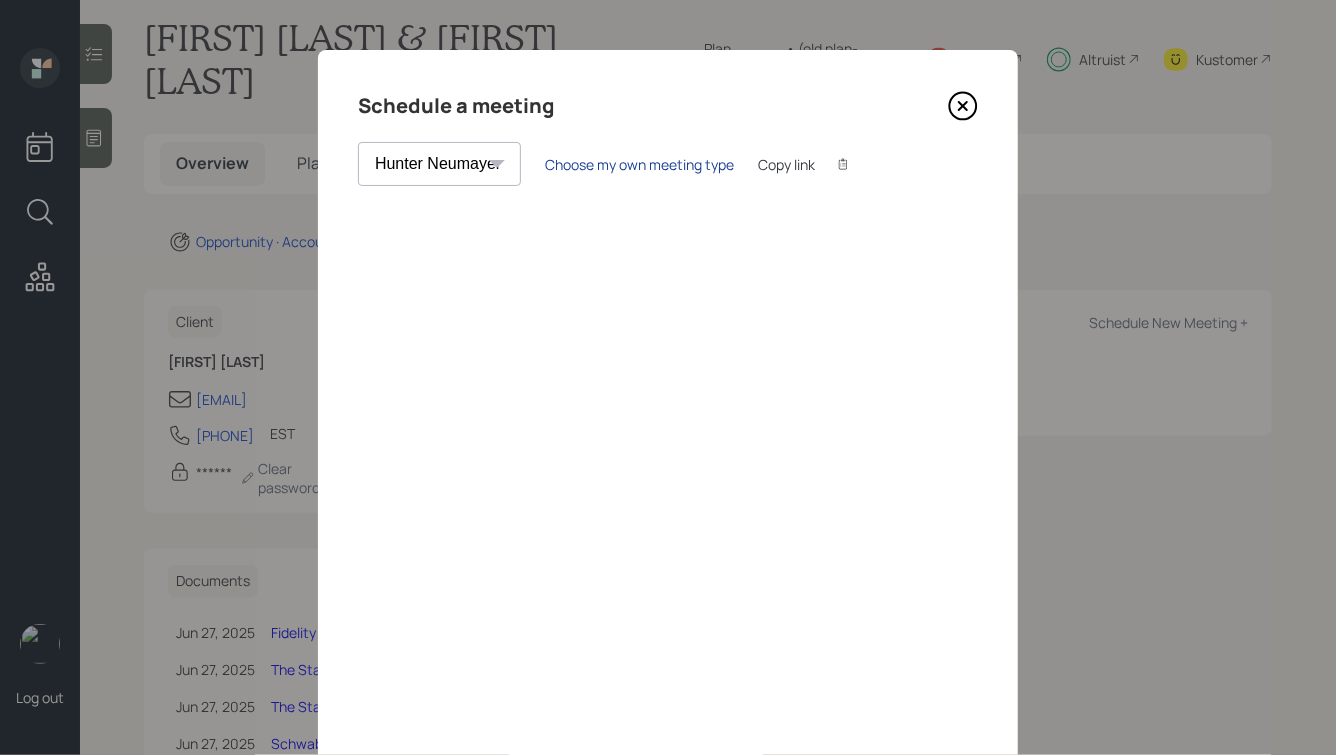 click on "Choose my own meeting type" at bounding box center [639, 164] 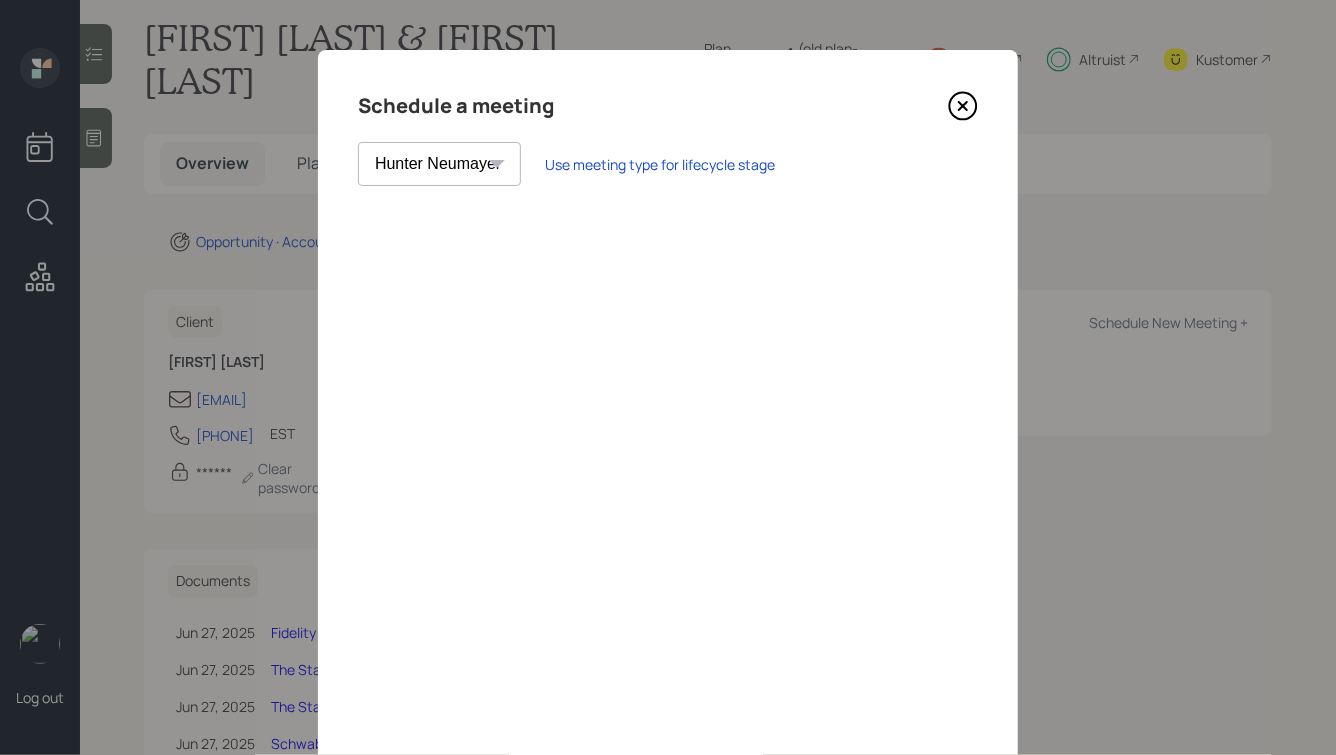 click 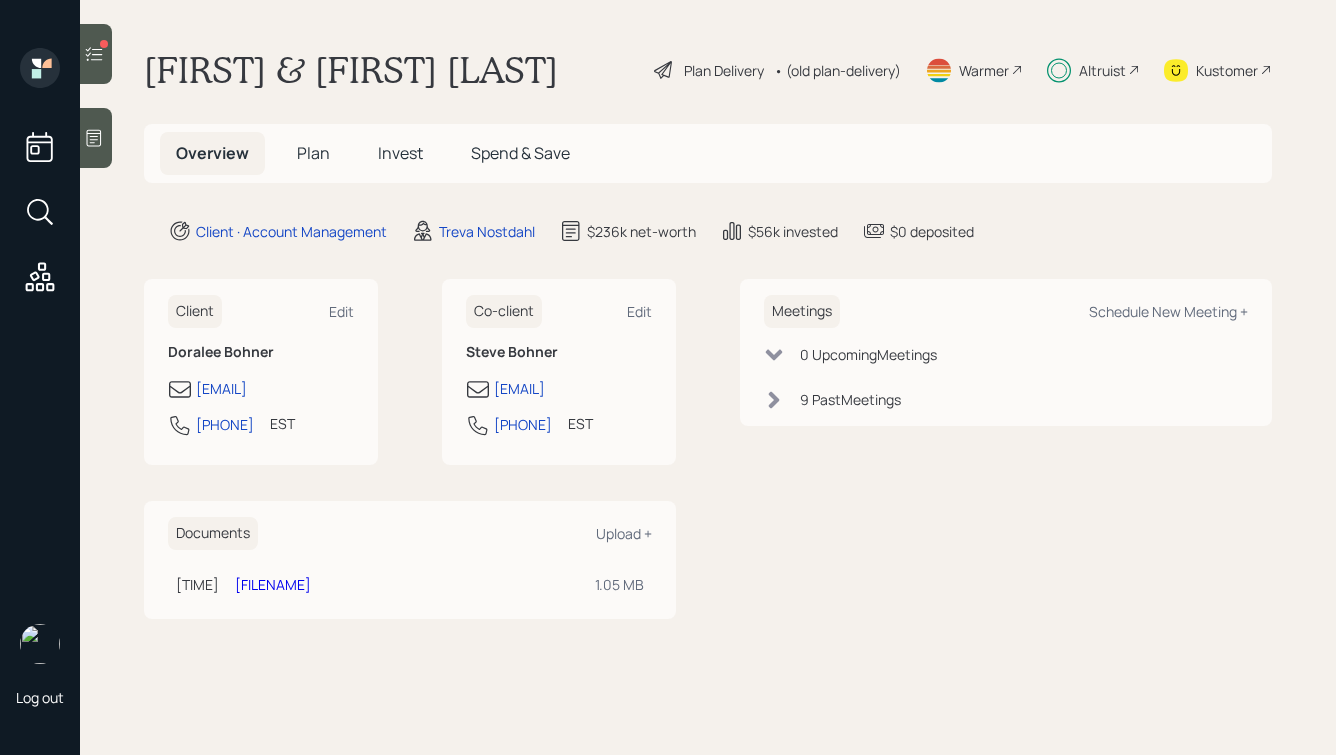 scroll, scrollTop: 0, scrollLeft: 0, axis: both 